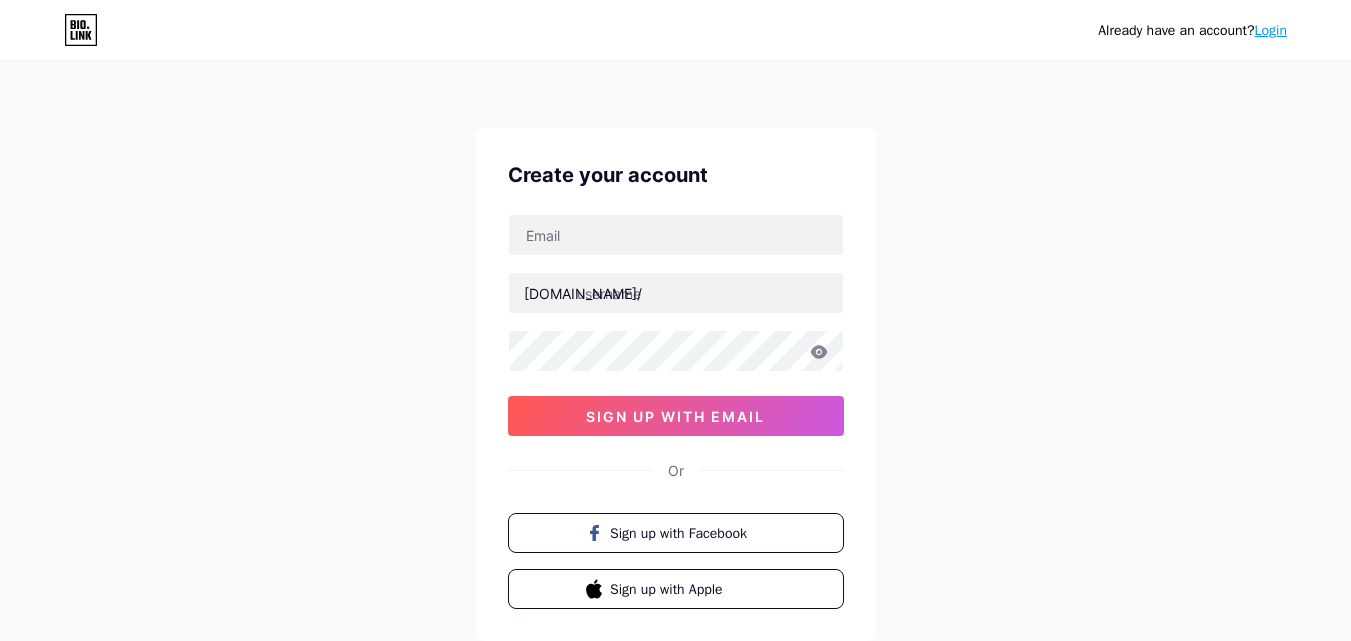 scroll, scrollTop: 100, scrollLeft: 0, axis: vertical 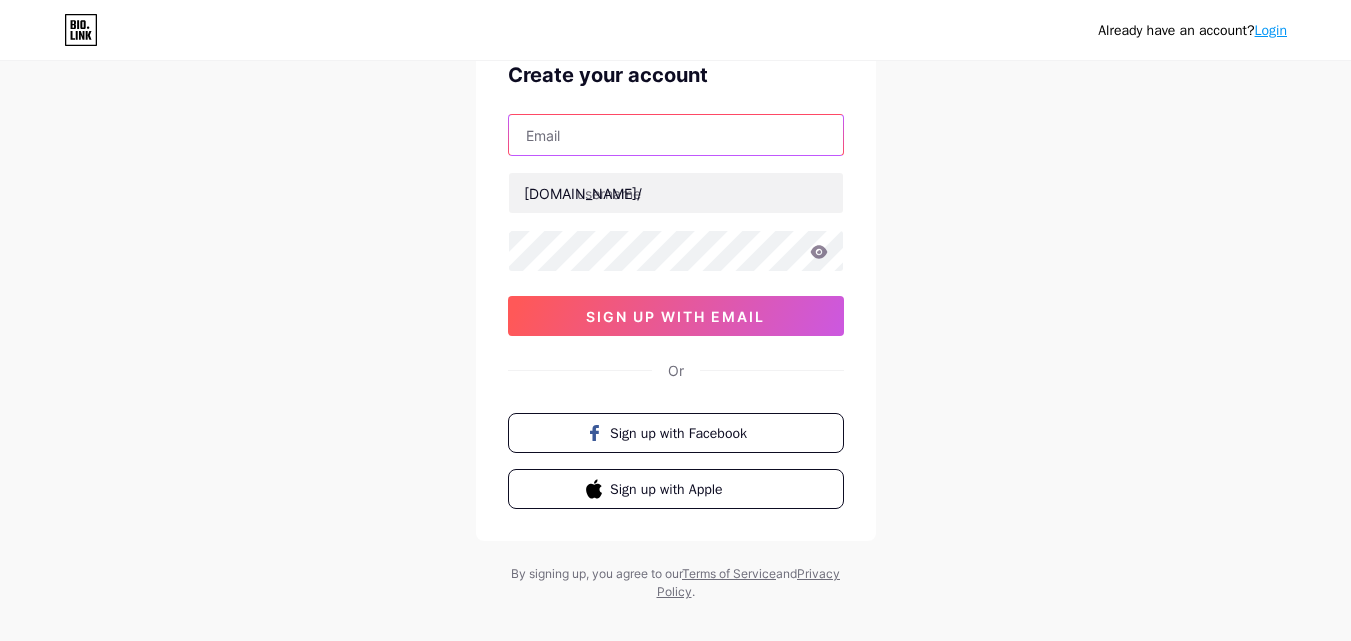 click at bounding box center (676, 135) 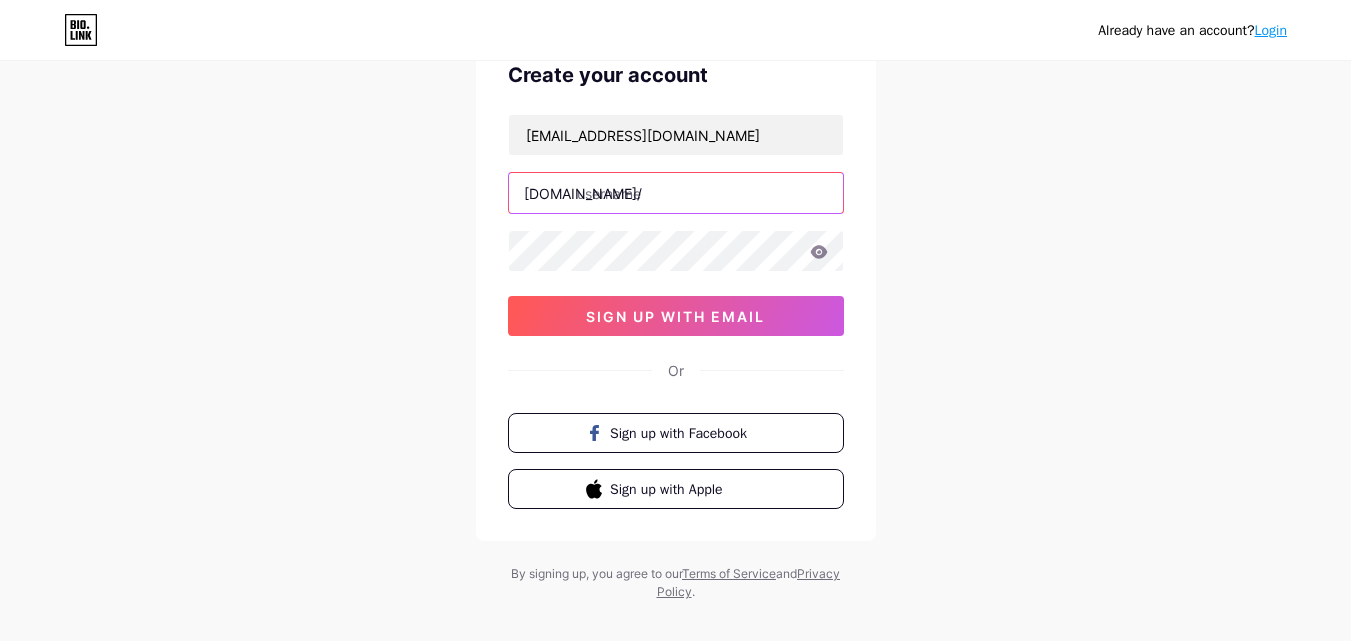 click at bounding box center [676, 193] 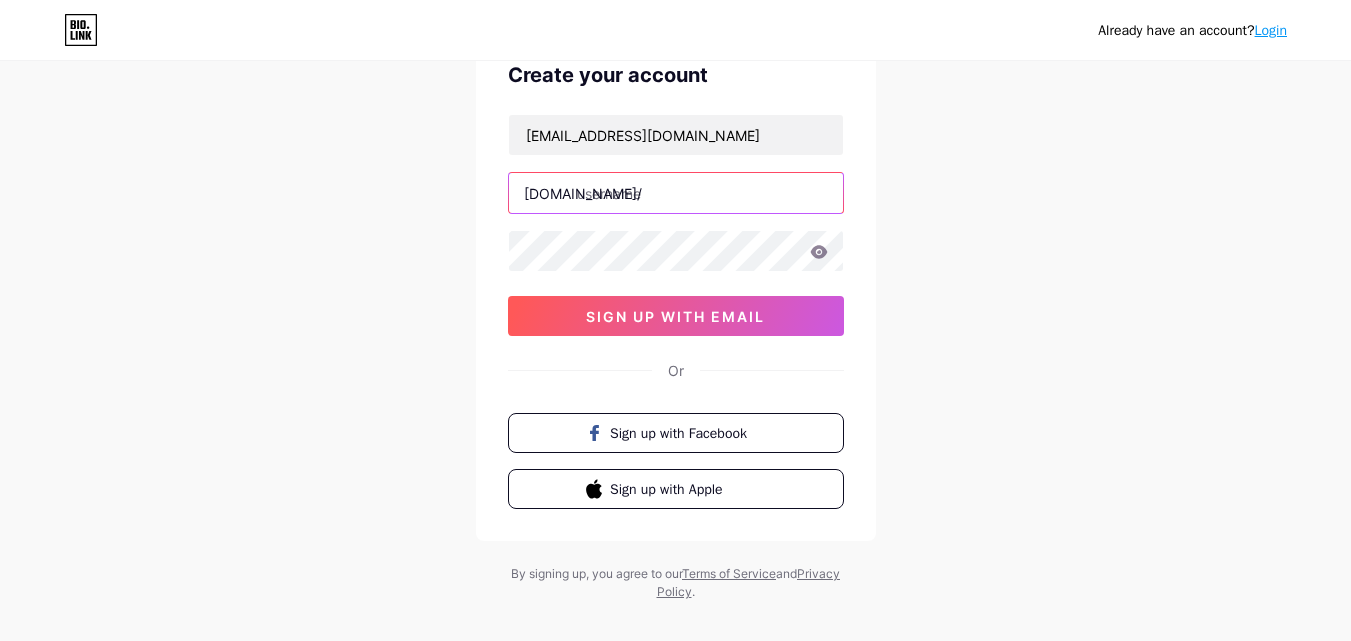 type on "3sixtysignsolutions" 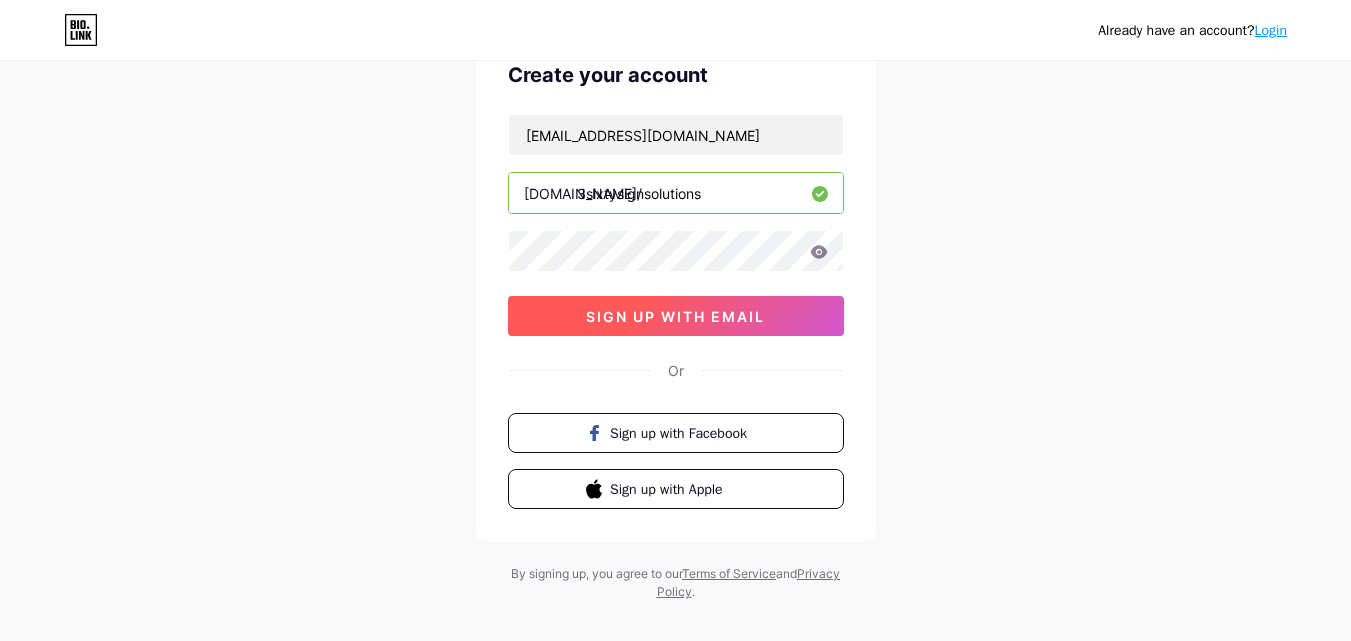 click on "sign up with email" at bounding box center [675, 316] 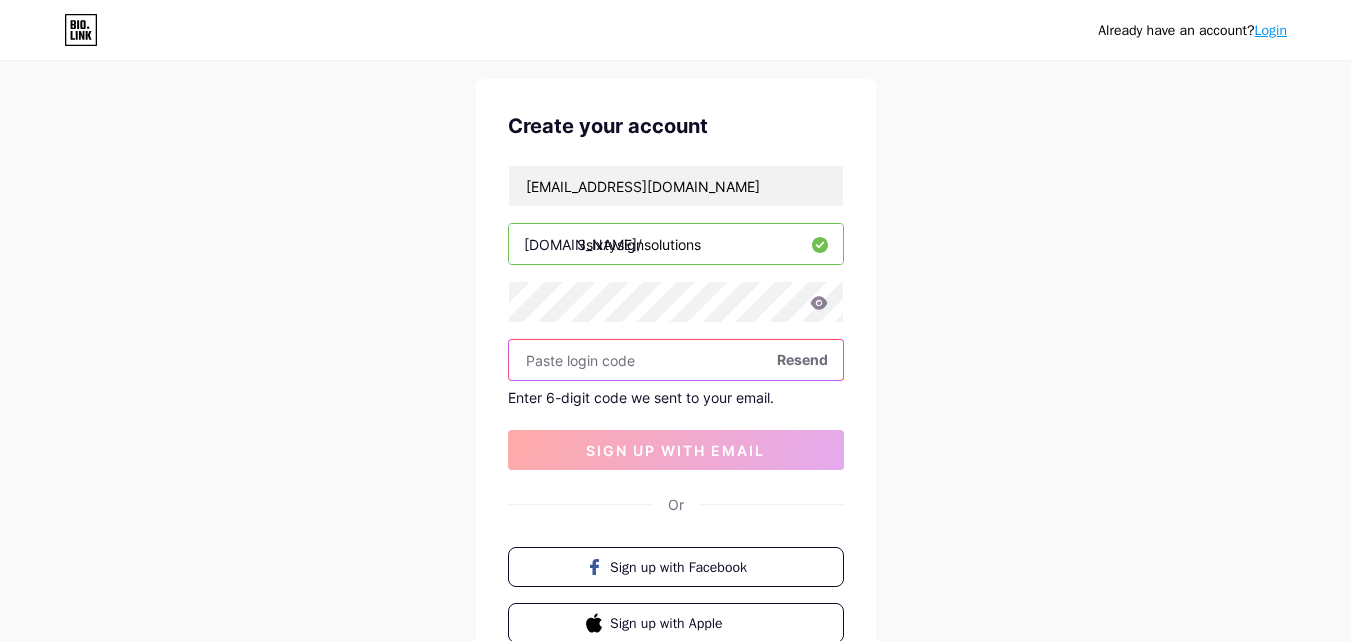 scroll, scrollTop: 0, scrollLeft: 0, axis: both 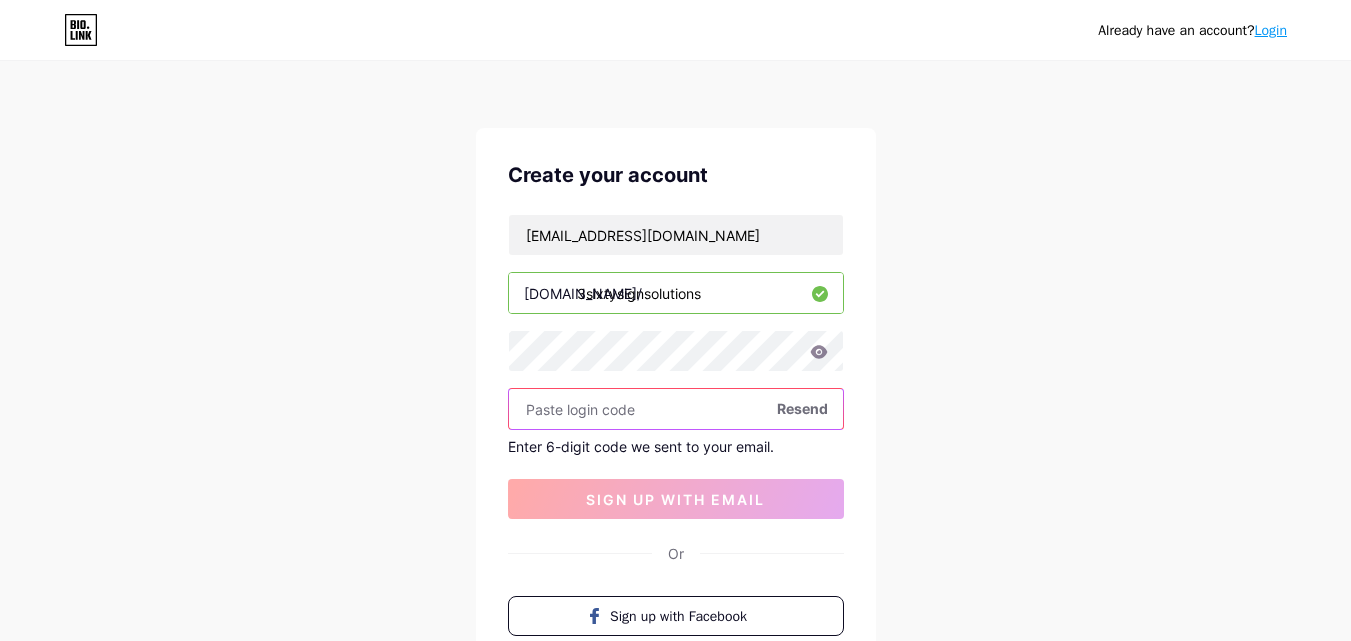 paste on "[DOMAIN_NAME]" 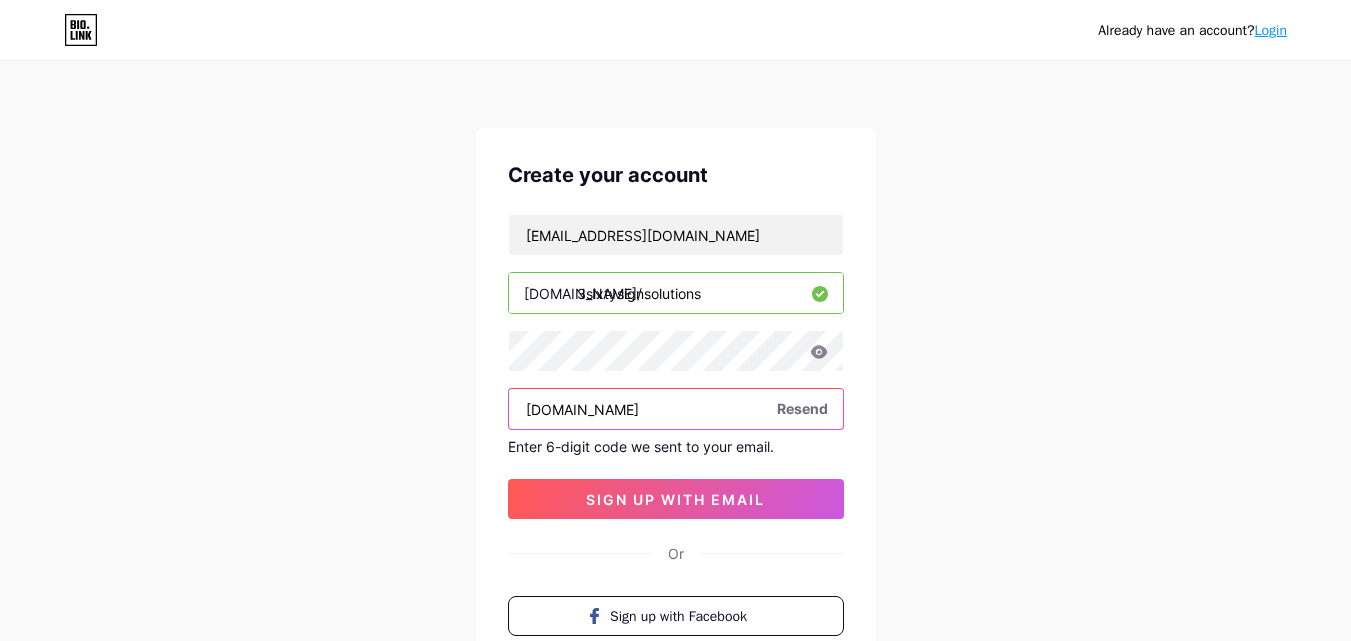 drag, startPoint x: 562, startPoint y: 414, endPoint x: 447, endPoint y: 414, distance: 115 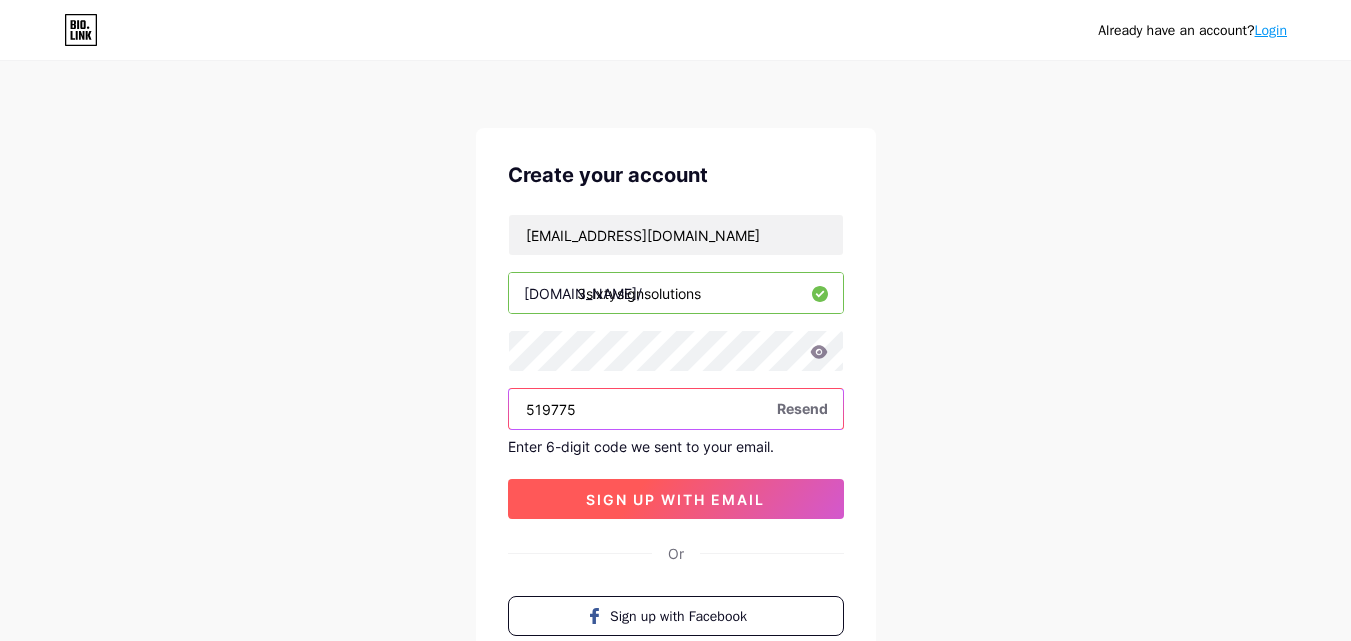 type on "519775" 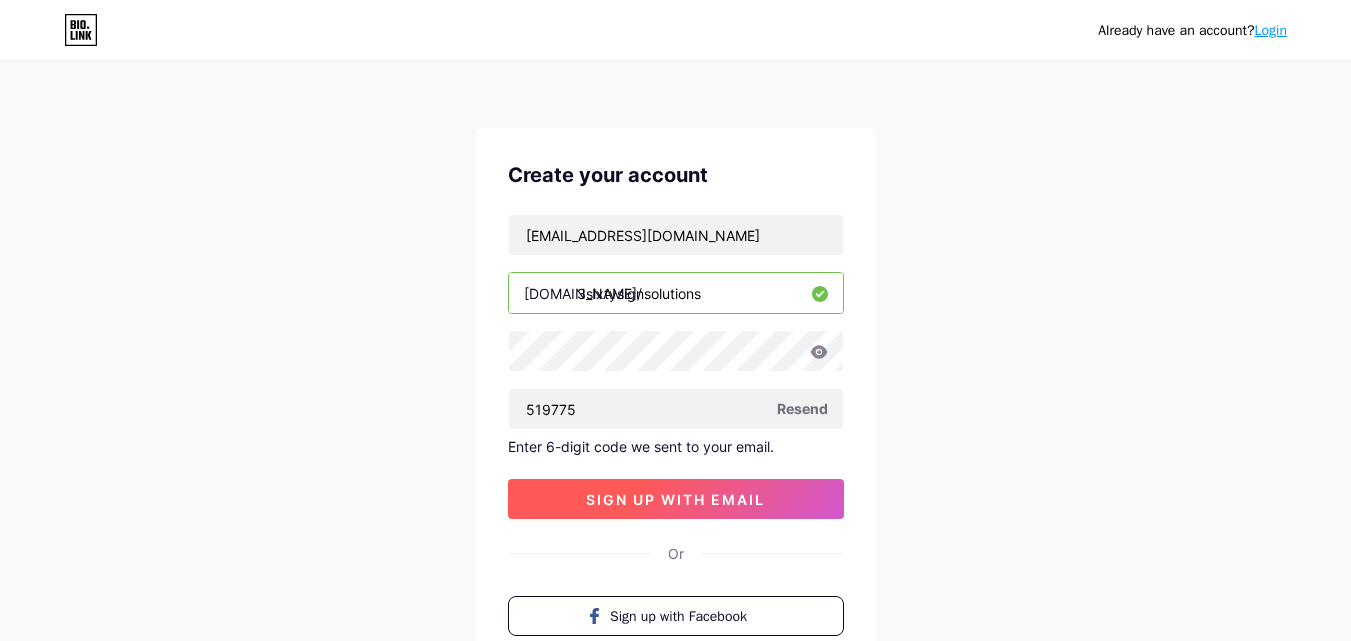 click on "sign up with email" at bounding box center [675, 499] 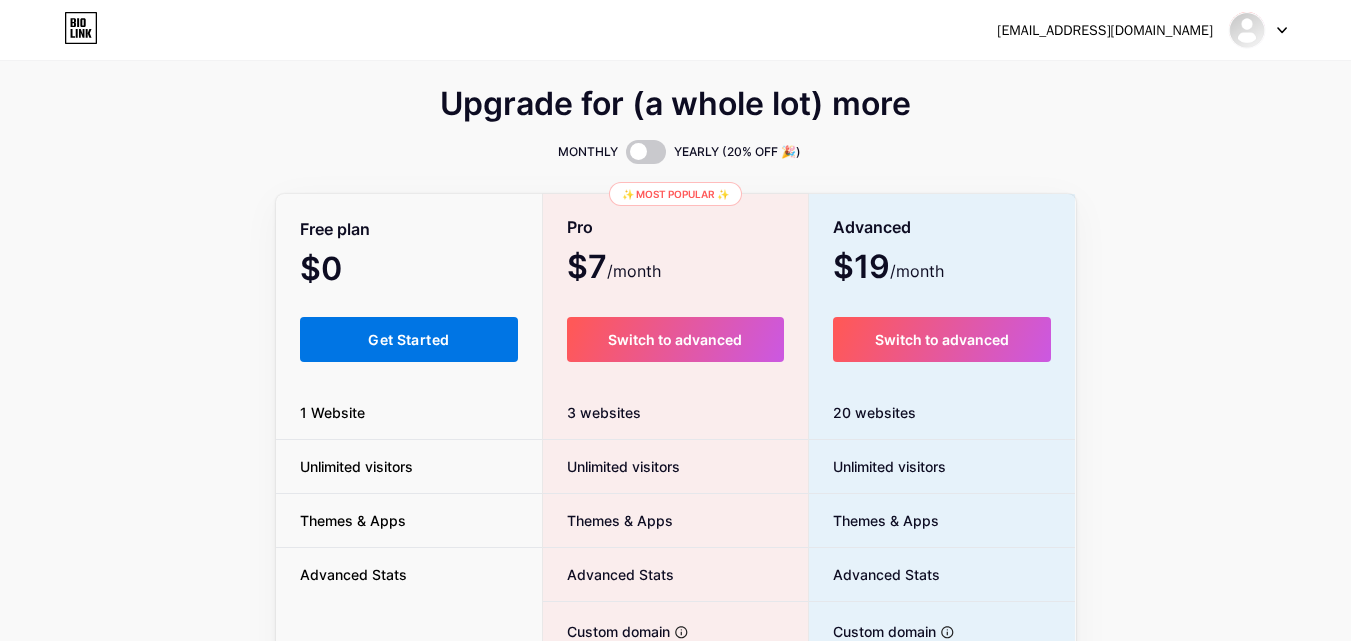 click on "Get Started" at bounding box center (409, 339) 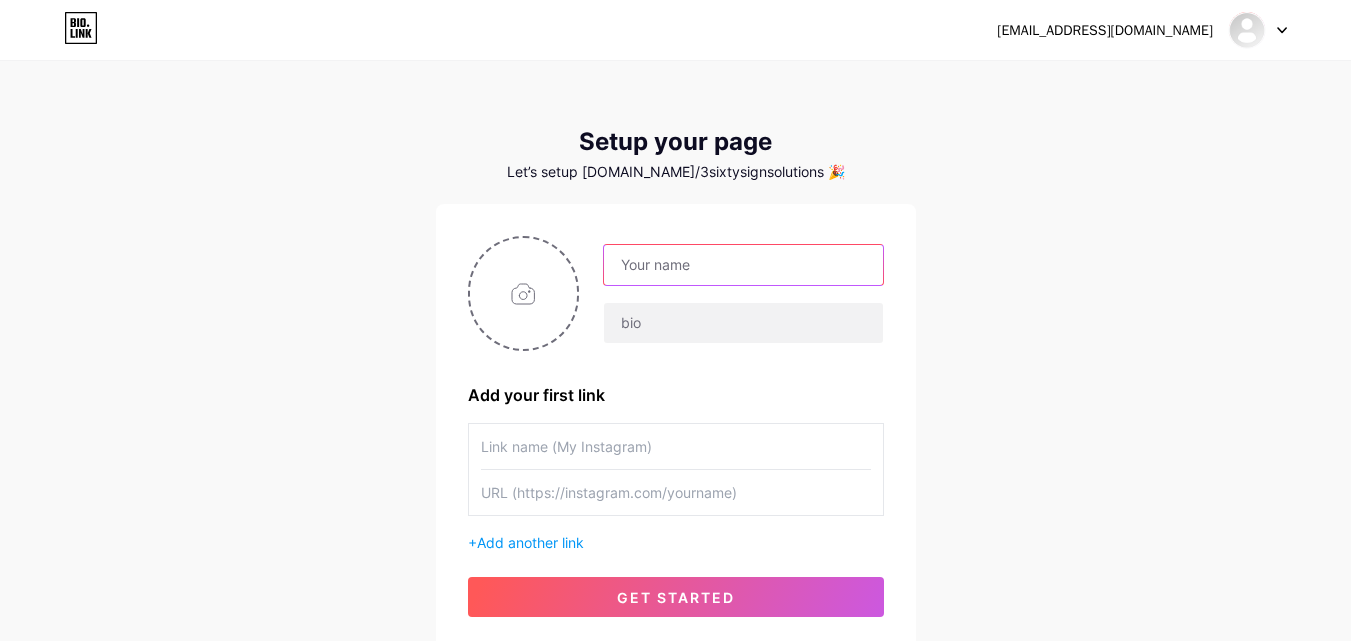 click at bounding box center [743, 265] 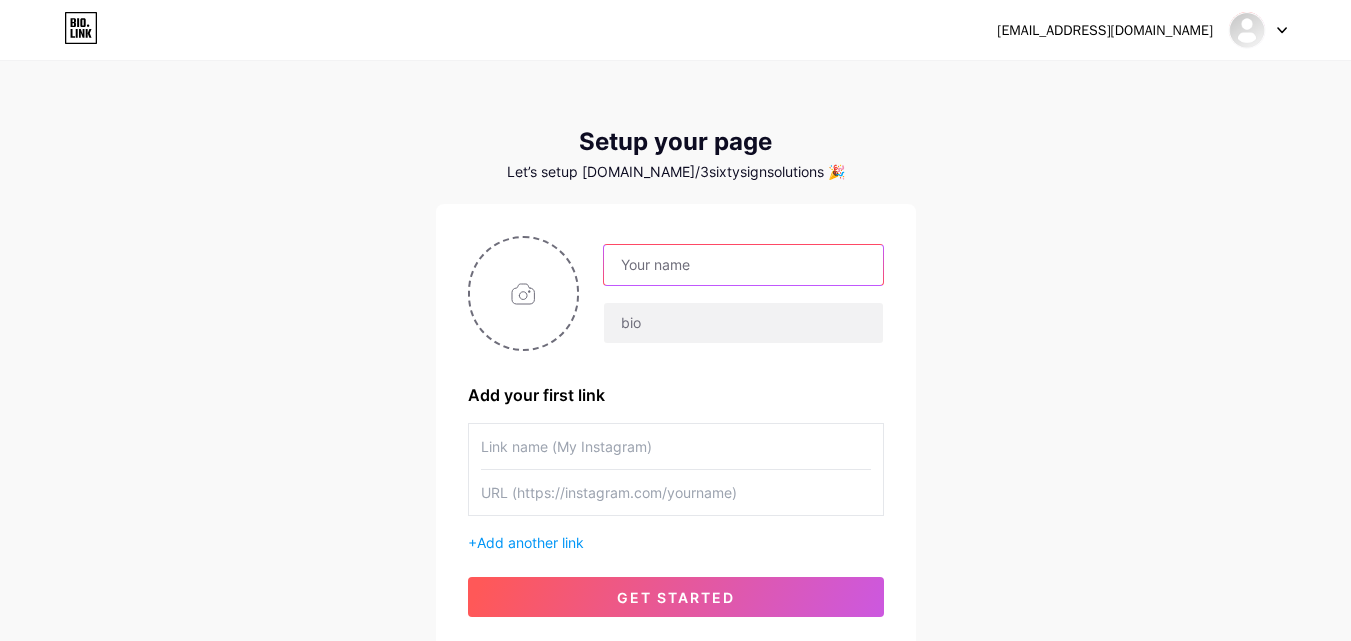 type on "3Sixty Sign Solutions" 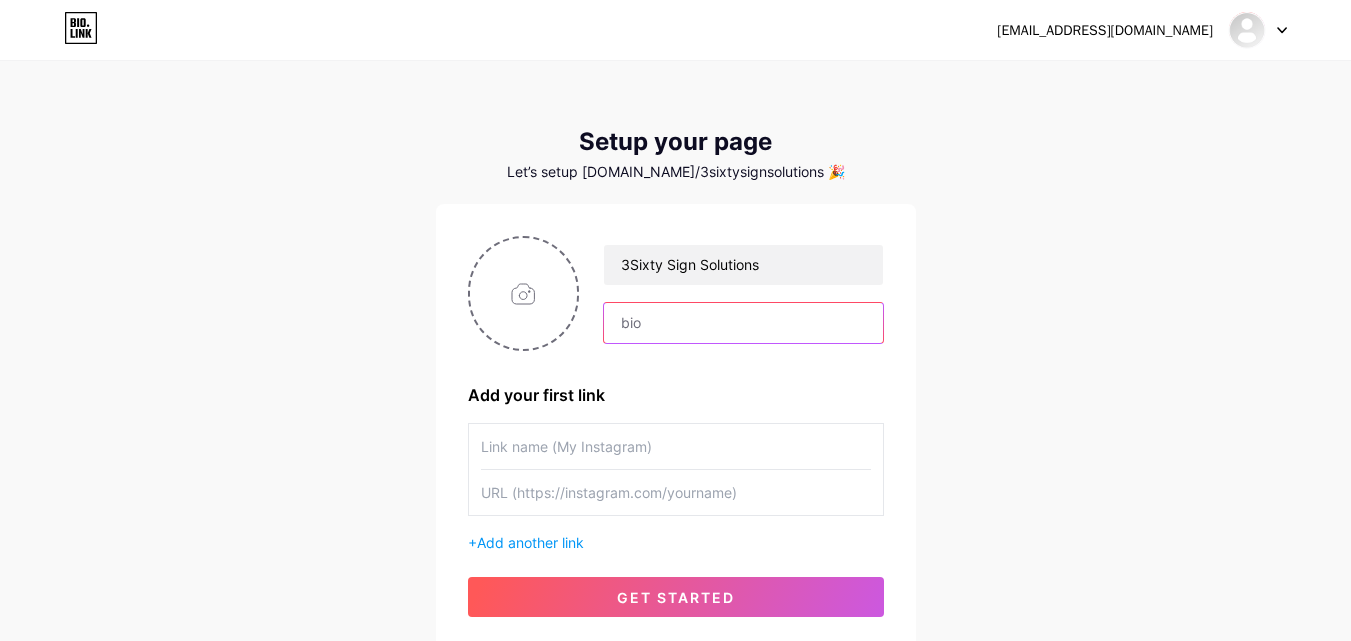 click at bounding box center (743, 323) 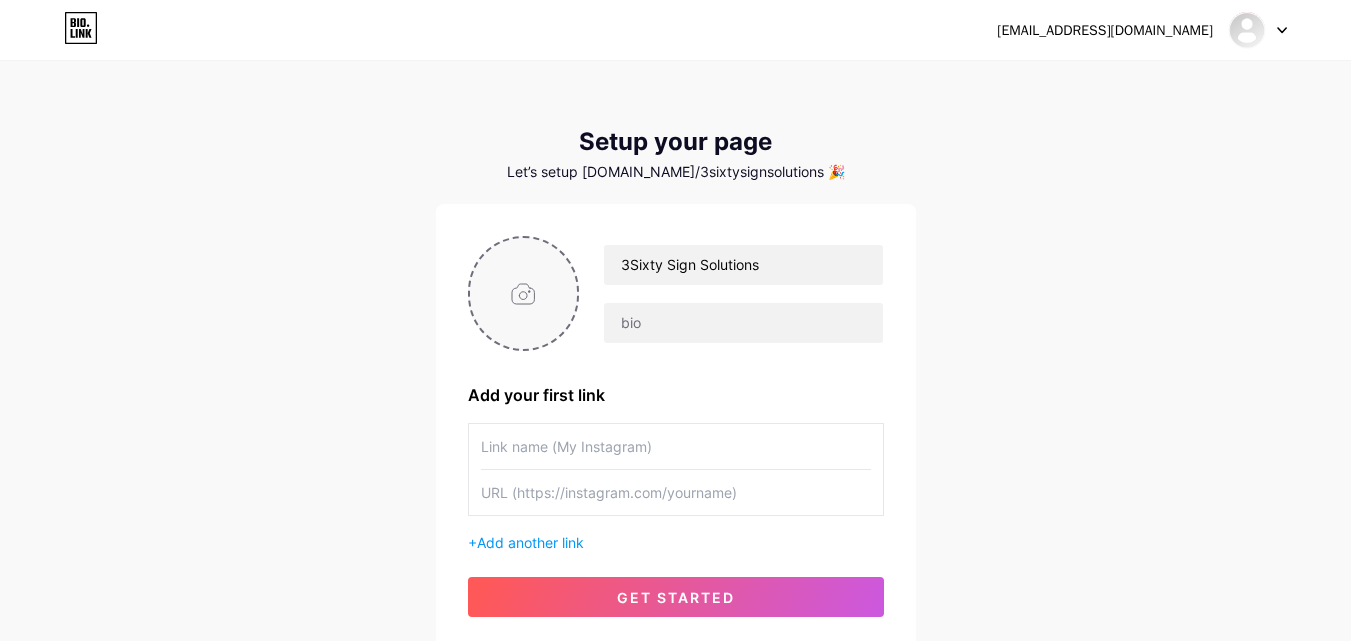 click at bounding box center [524, 293] 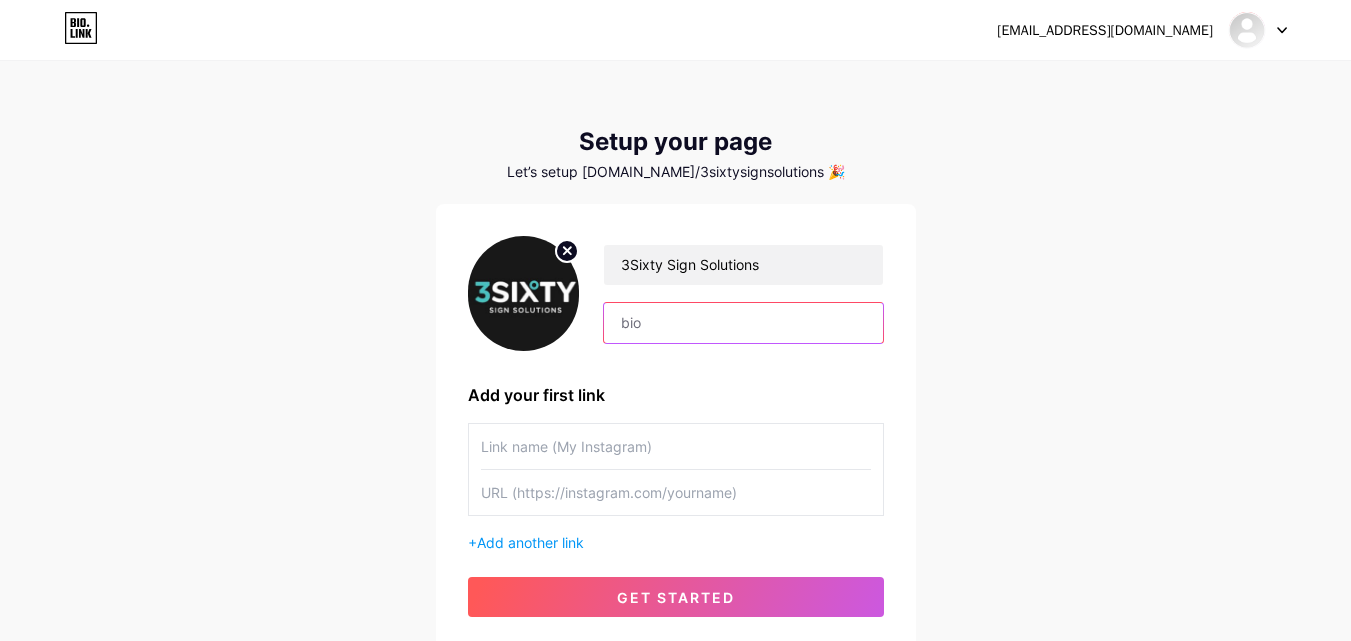 click at bounding box center [743, 323] 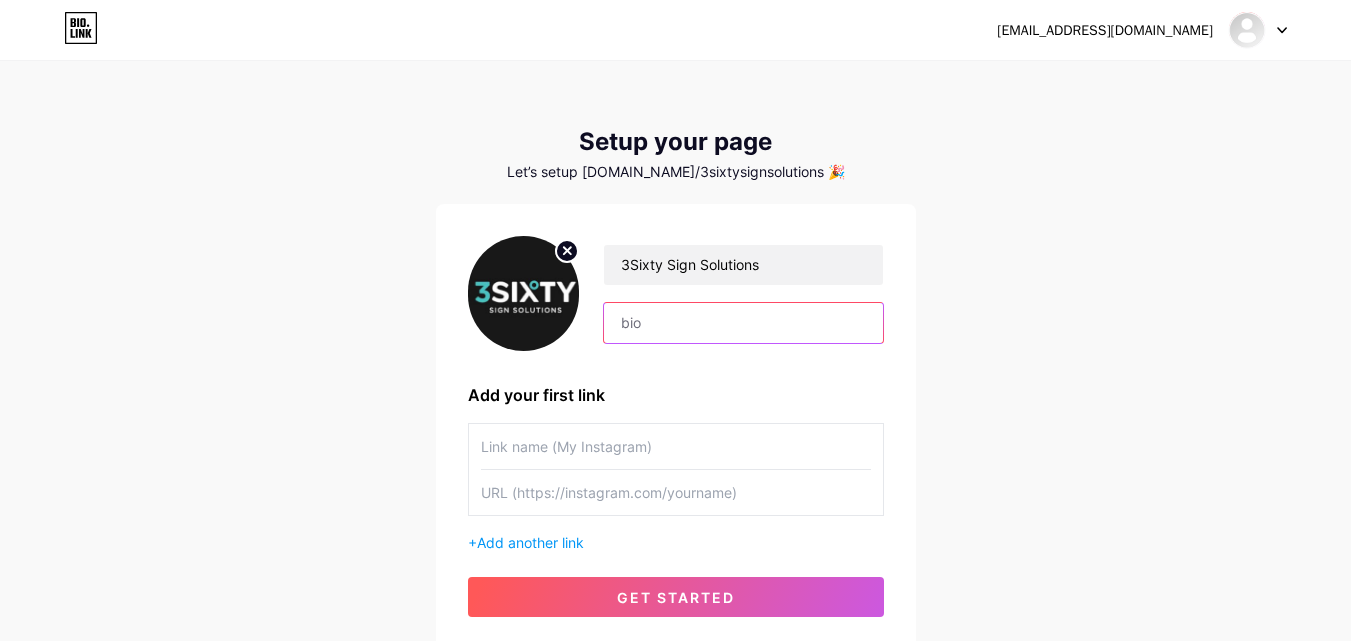 scroll, scrollTop: 100, scrollLeft: 0, axis: vertical 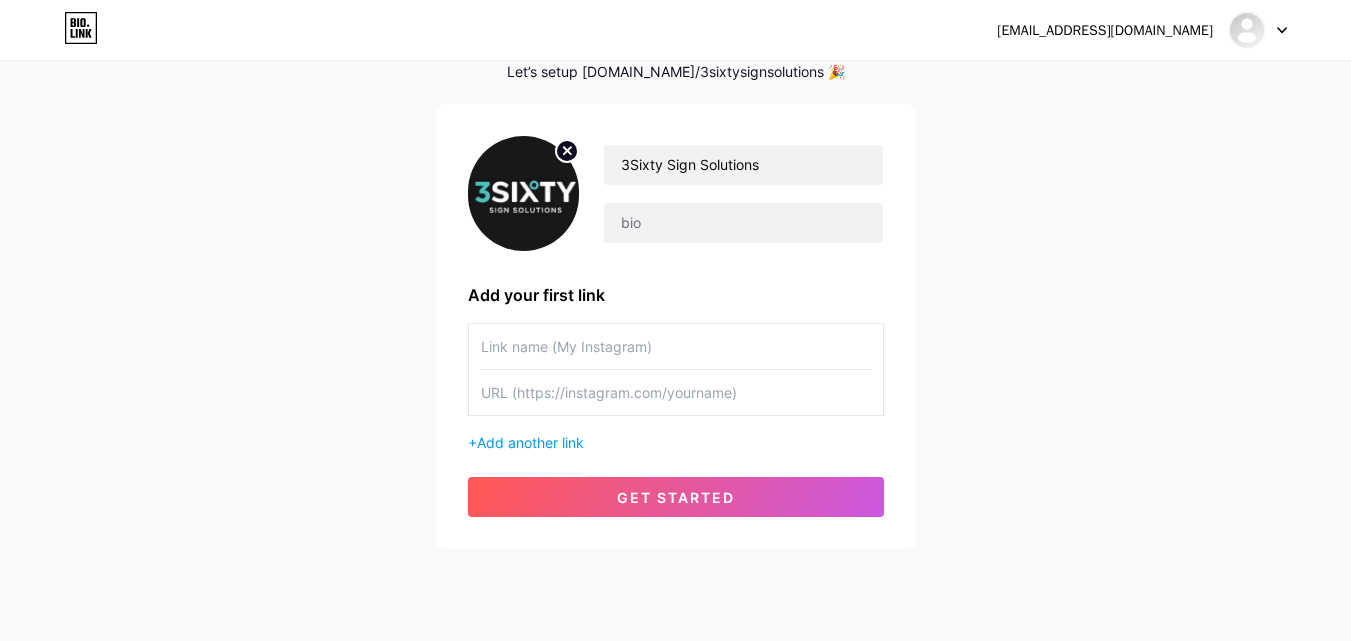 click at bounding box center [676, 346] 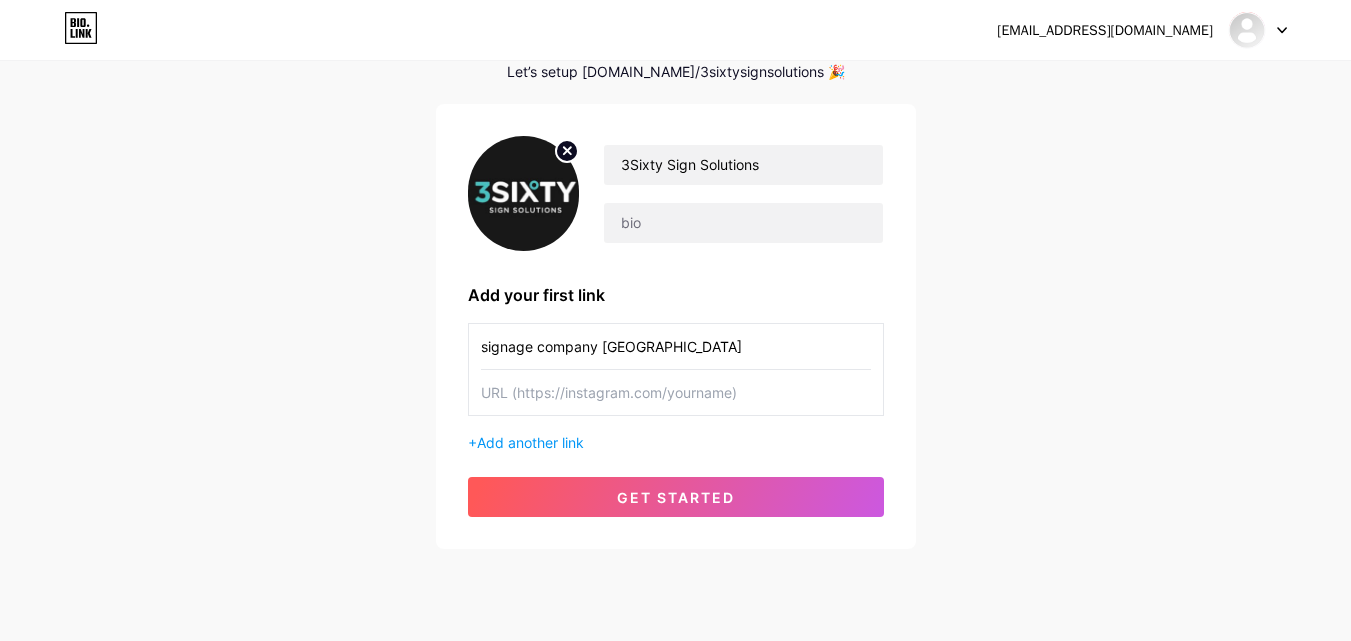 type on "signage company [GEOGRAPHIC_DATA]" 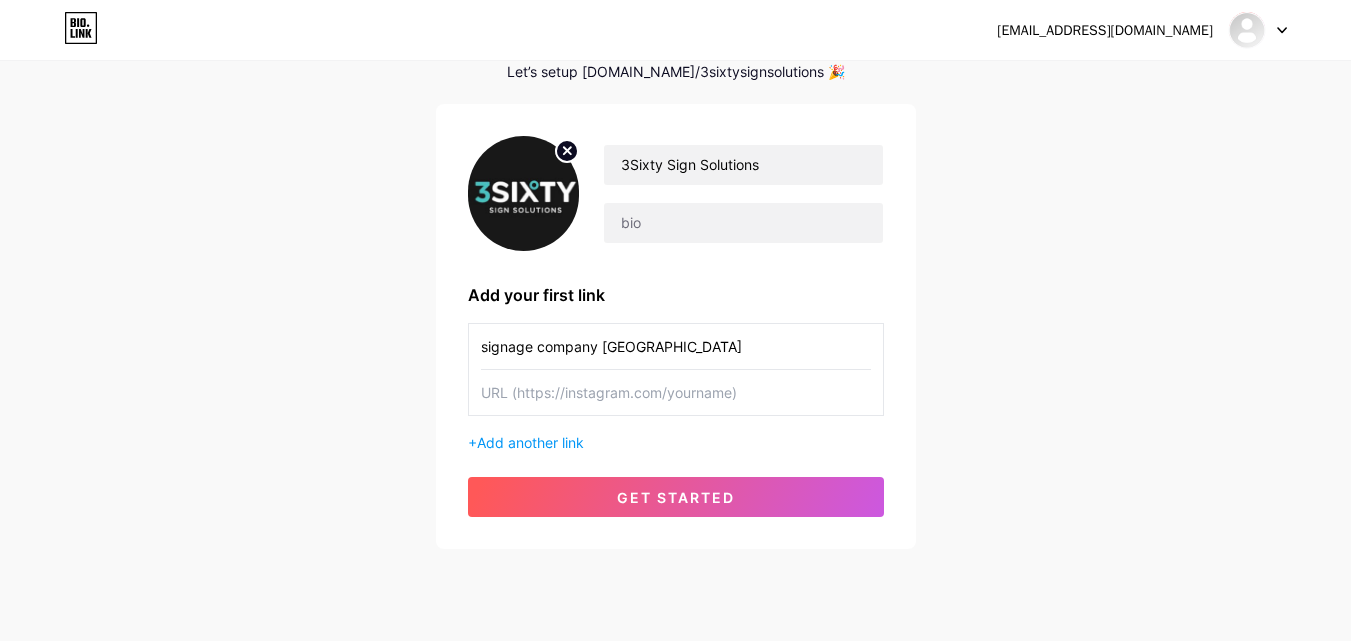 paste on "[URL][DOMAIN_NAME]" 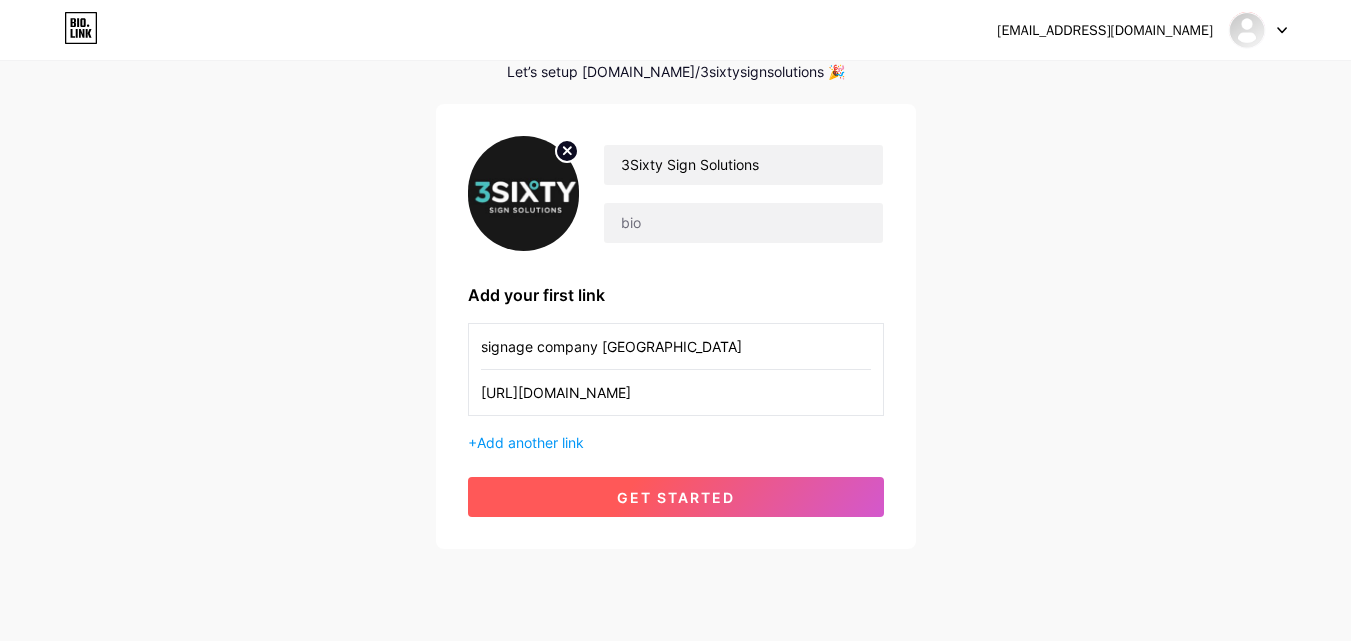 type on "[URL][DOMAIN_NAME]" 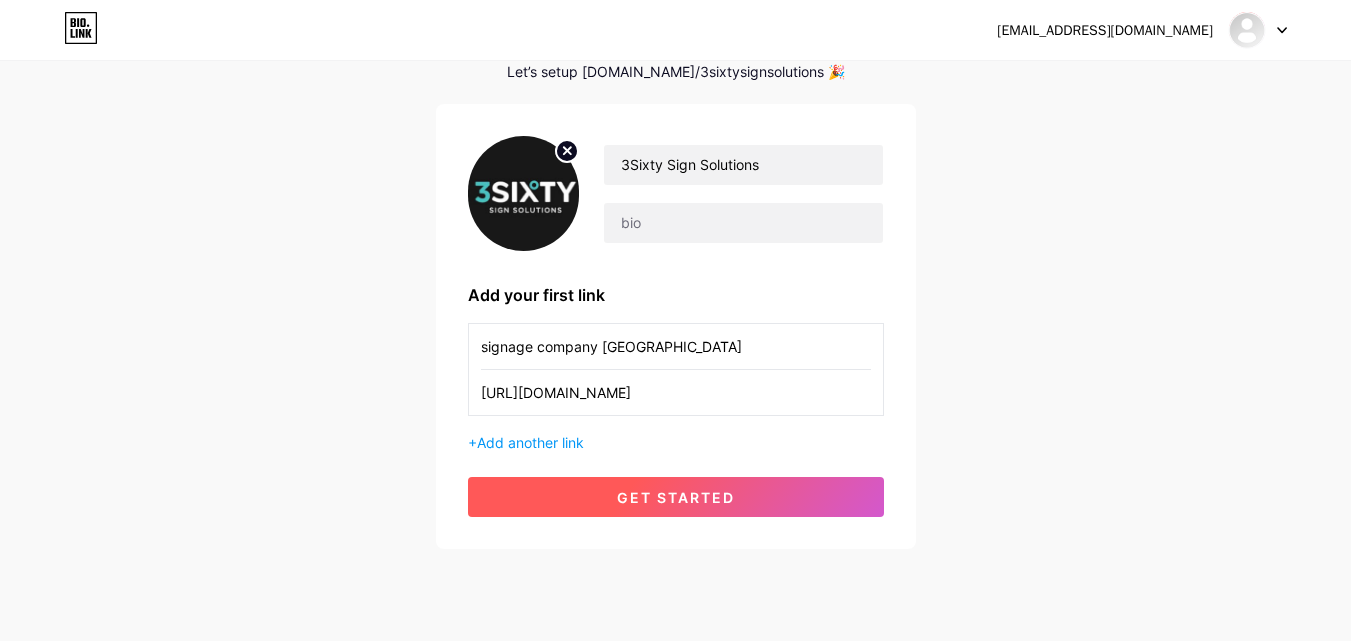 click on "get started" at bounding box center (676, 497) 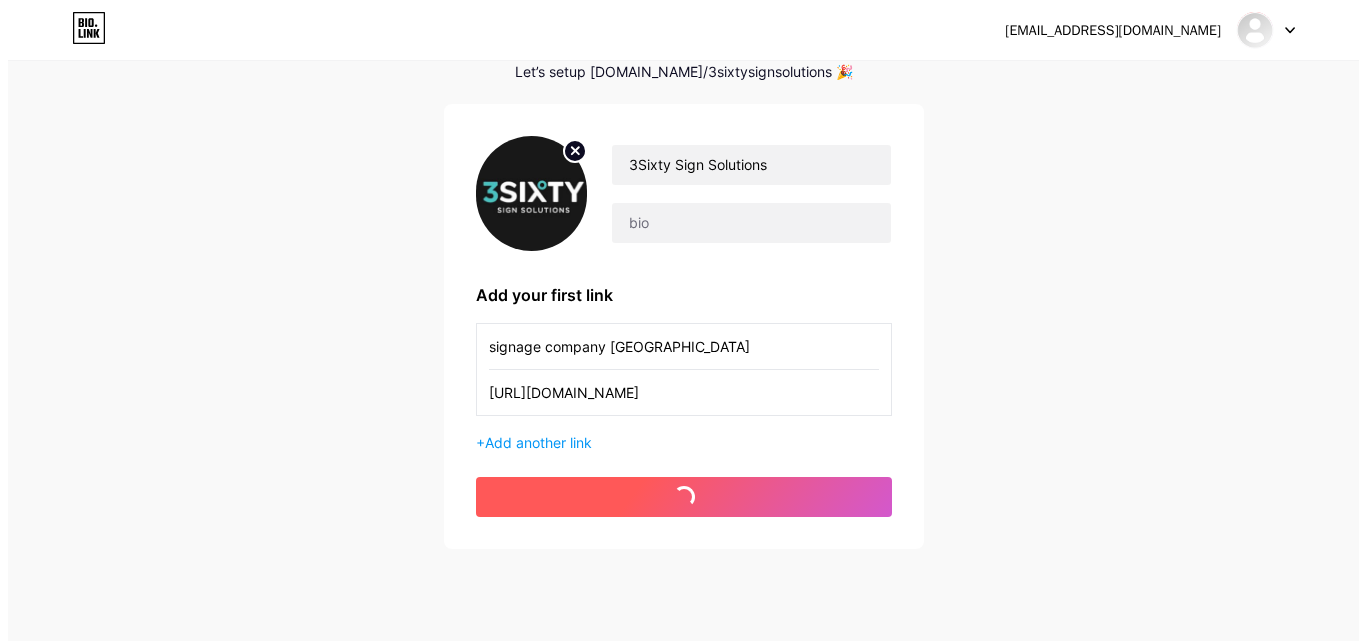 scroll, scrollTop: 0, scrollLeft: 0, axis: both 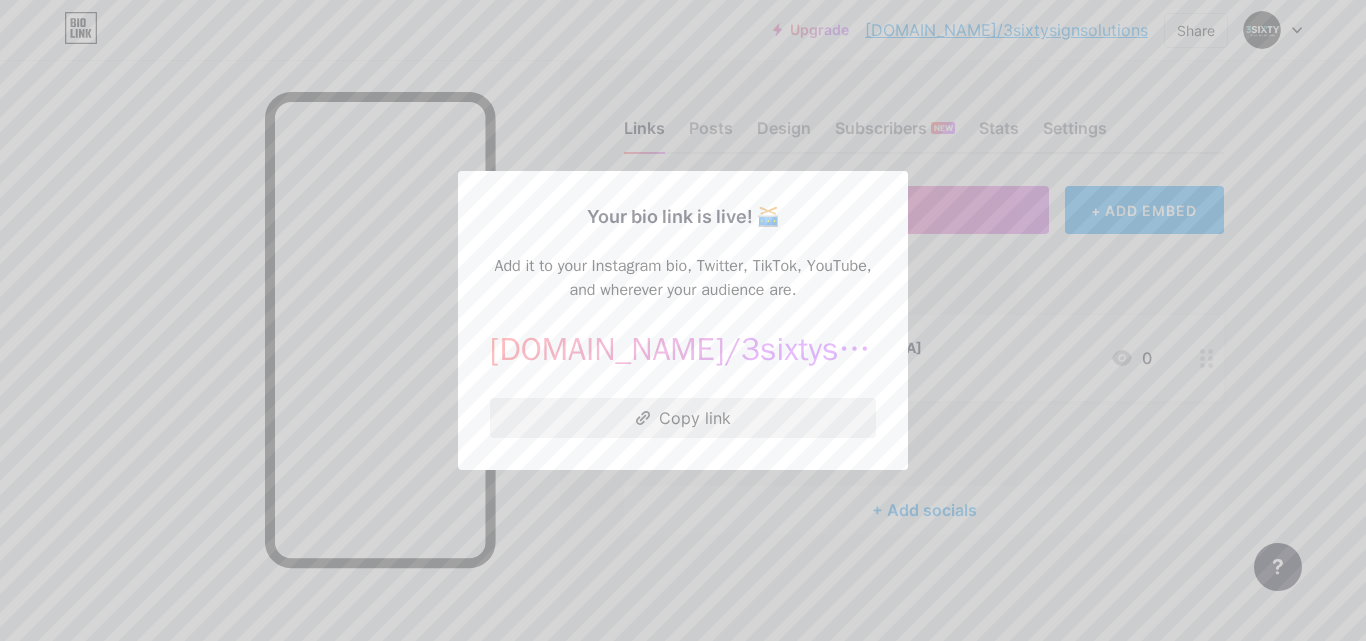 click on "Copy link" at bounding box center (683, 418) 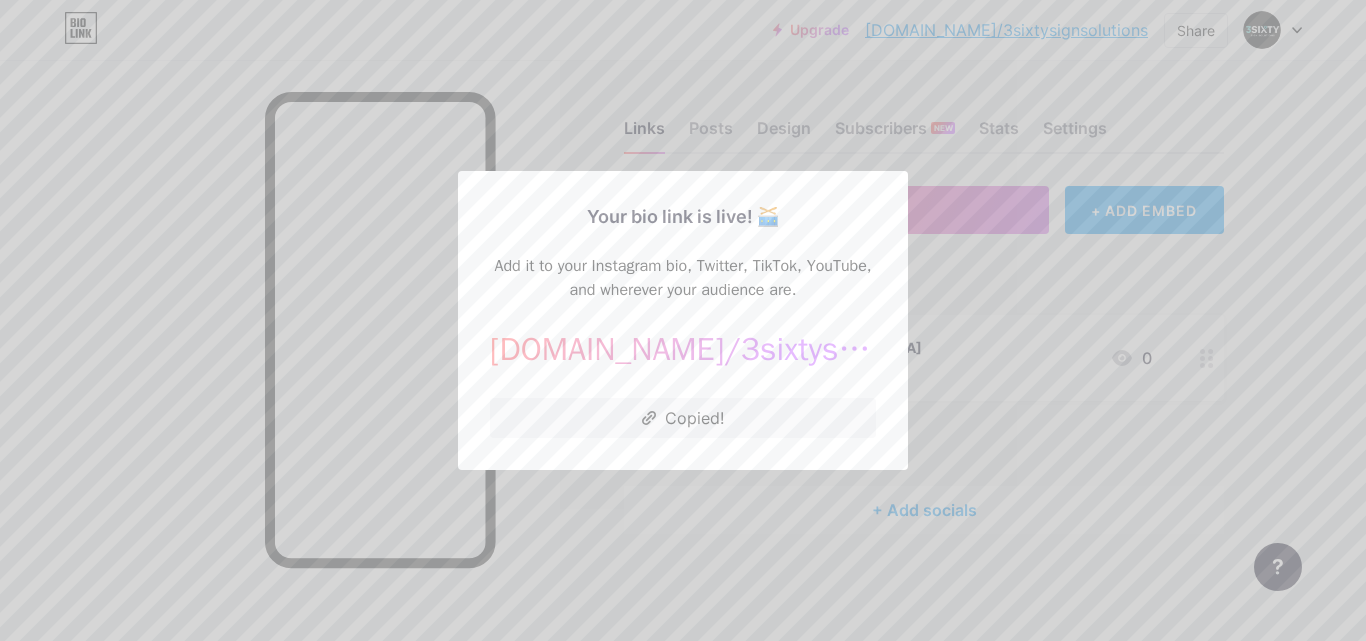 click at bounding box center (683, 320) 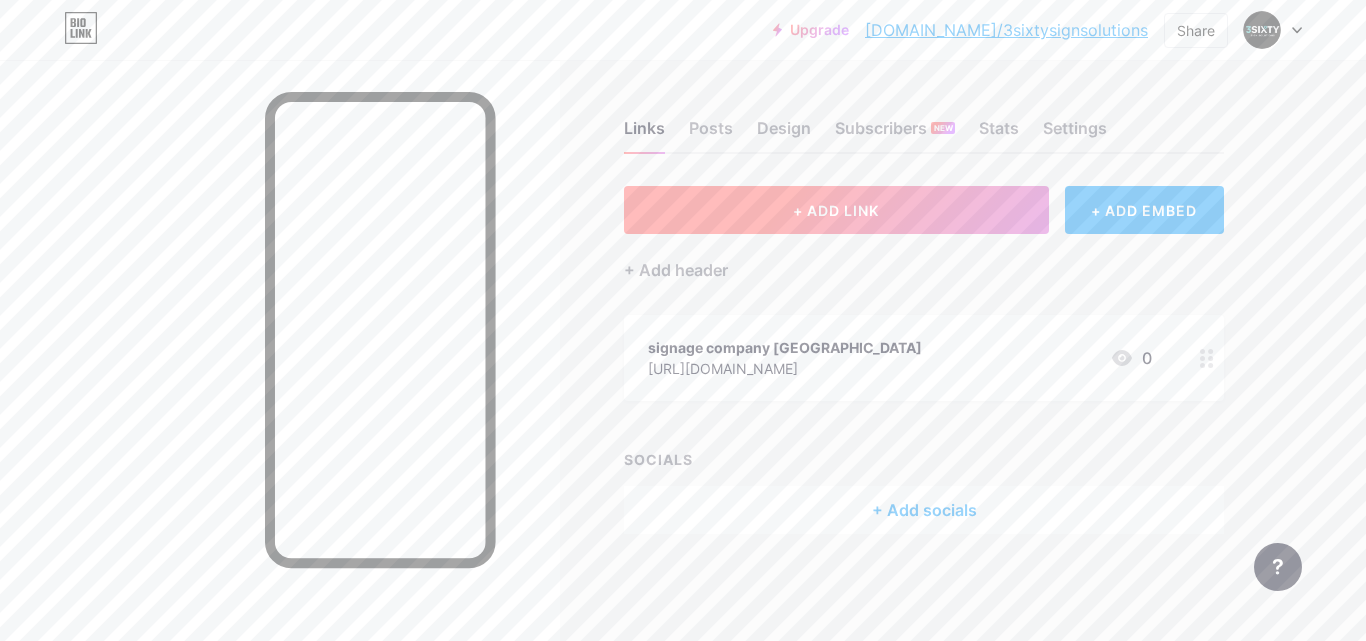 click on "+ ADD LINK" at bounding box center [836, 210] 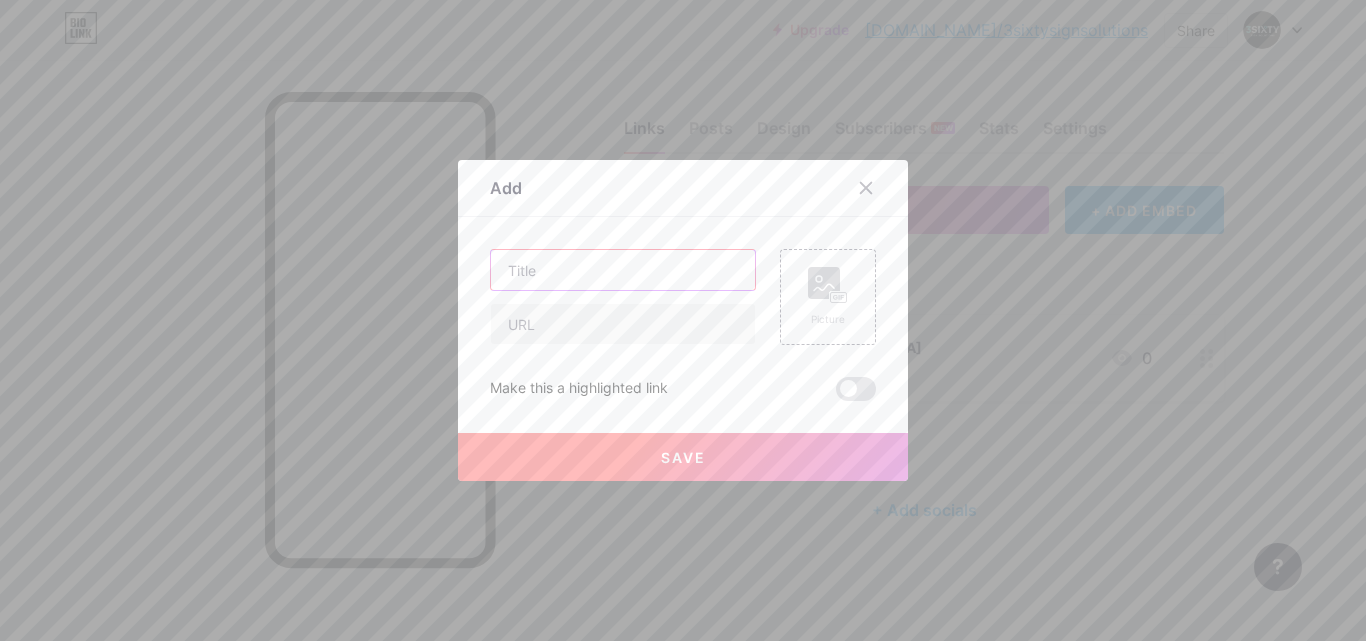click at bounding box center (623, 270) 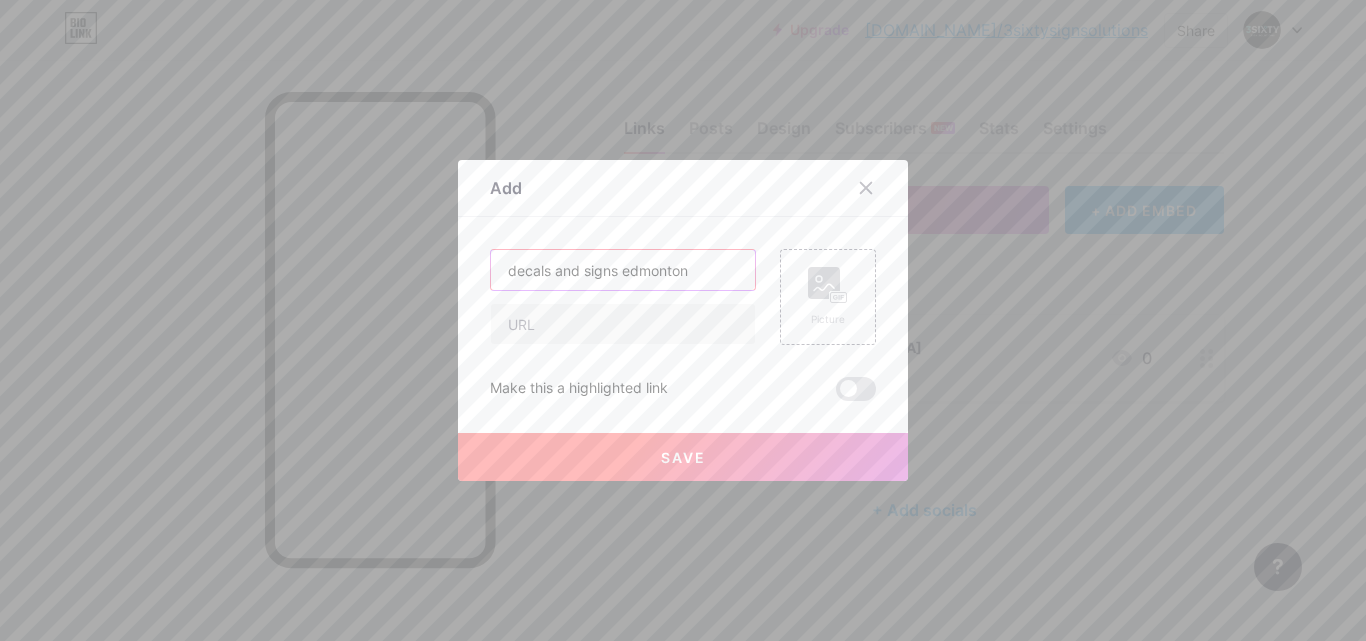type on "decals and signs edmonton" 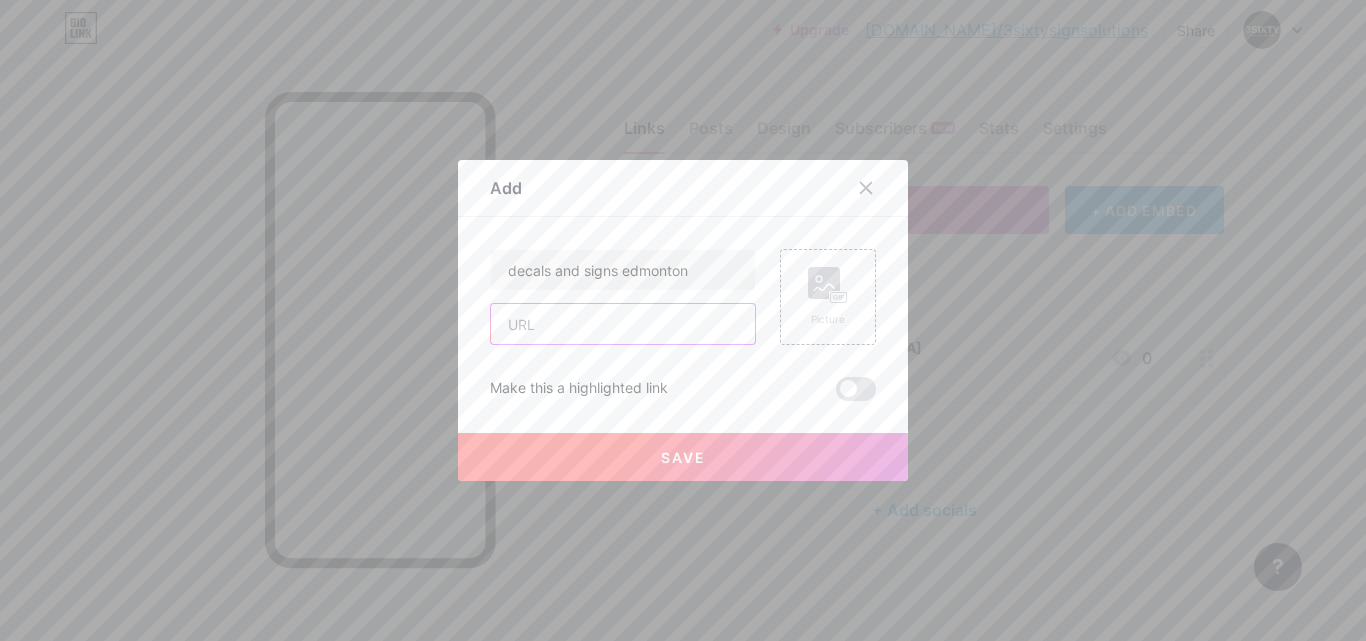 paste on "[URL][DOMAIN_NAME]" 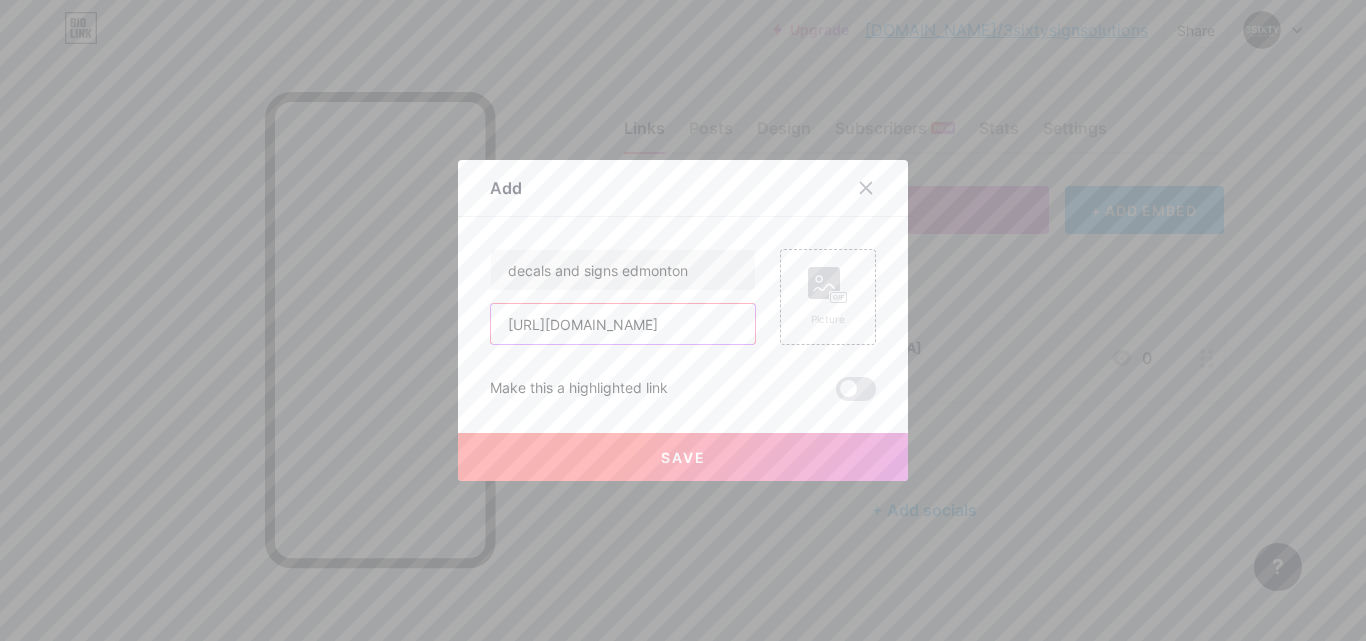 scroll, scrollTop: 0, scrollLeft: 122, axis: horizontal 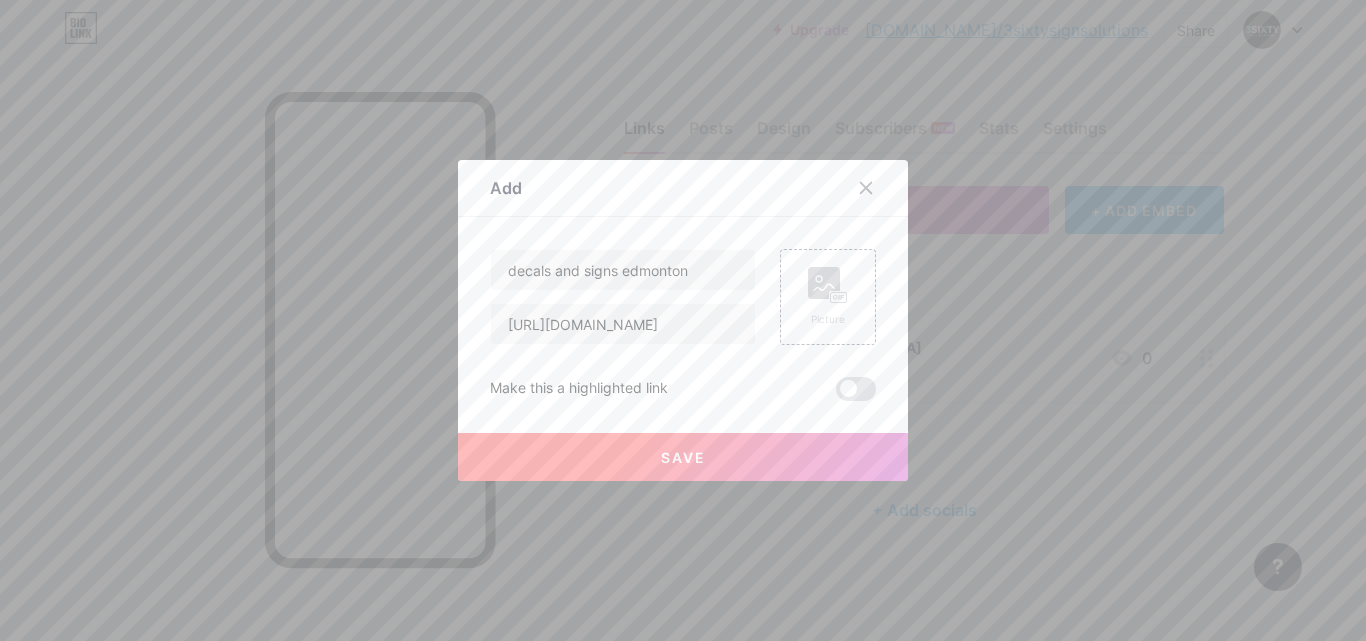 click on "Save" at bounding box center (683, 457) 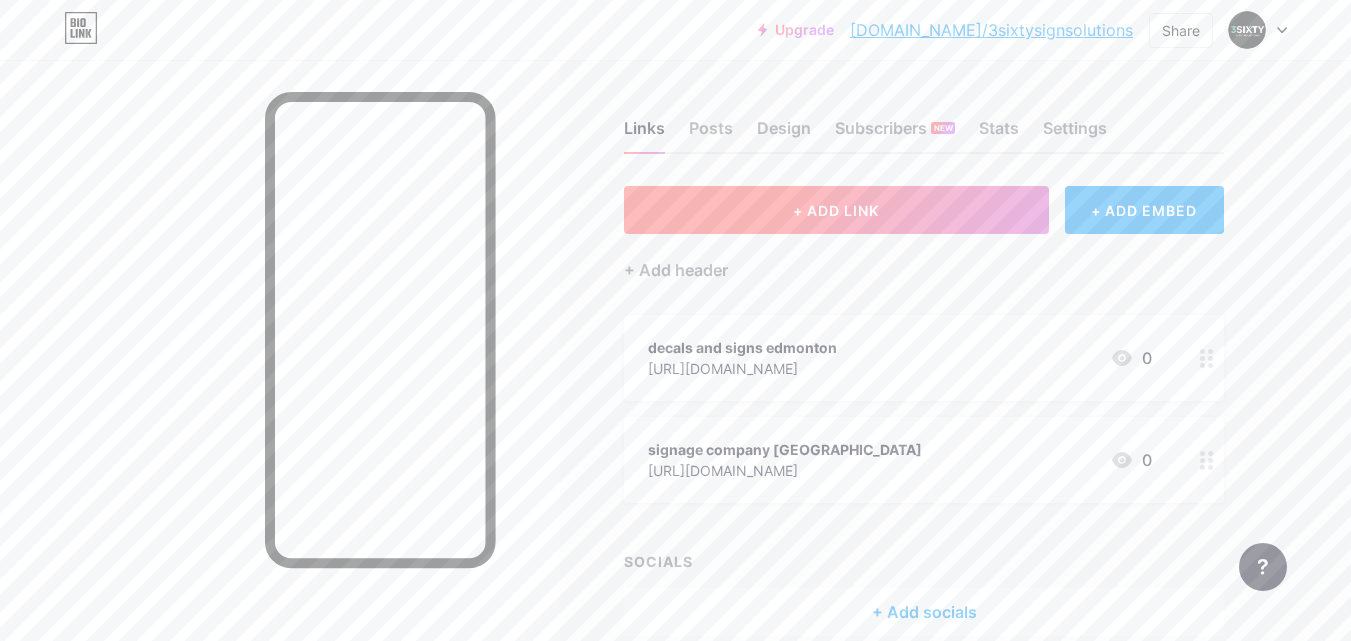 click on "+ ADD LINK" at bounding box center [836, 210] 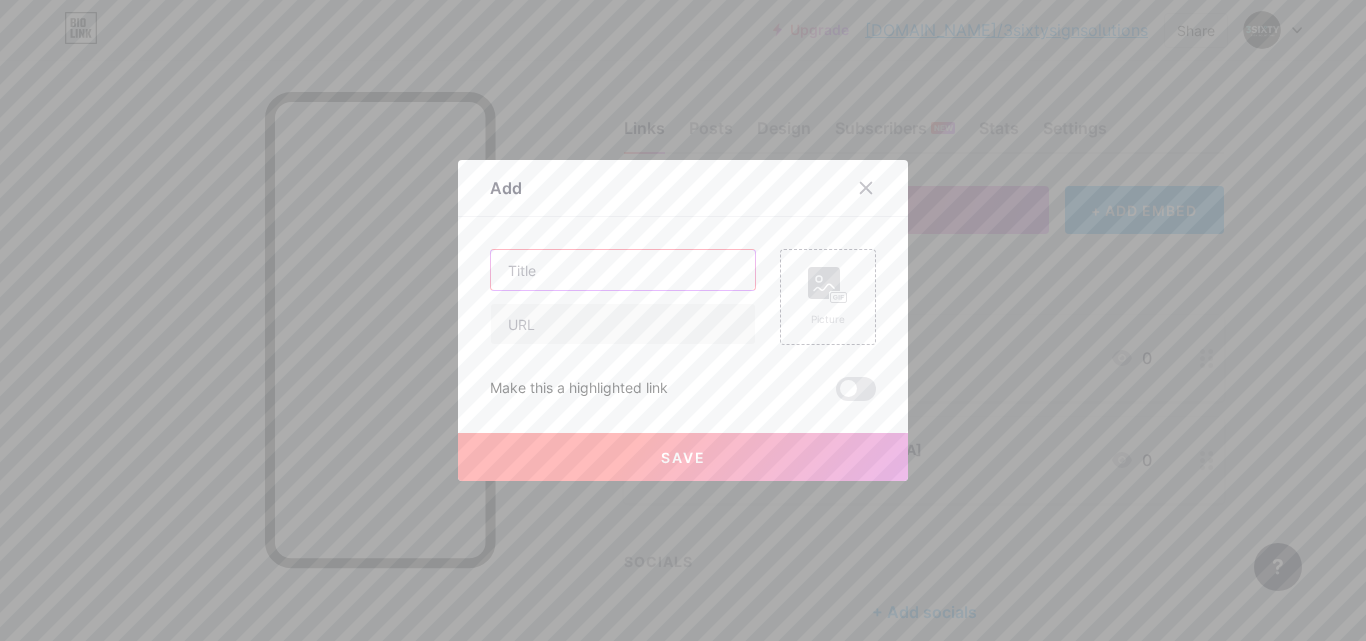 click at bounding box center [623, 270] 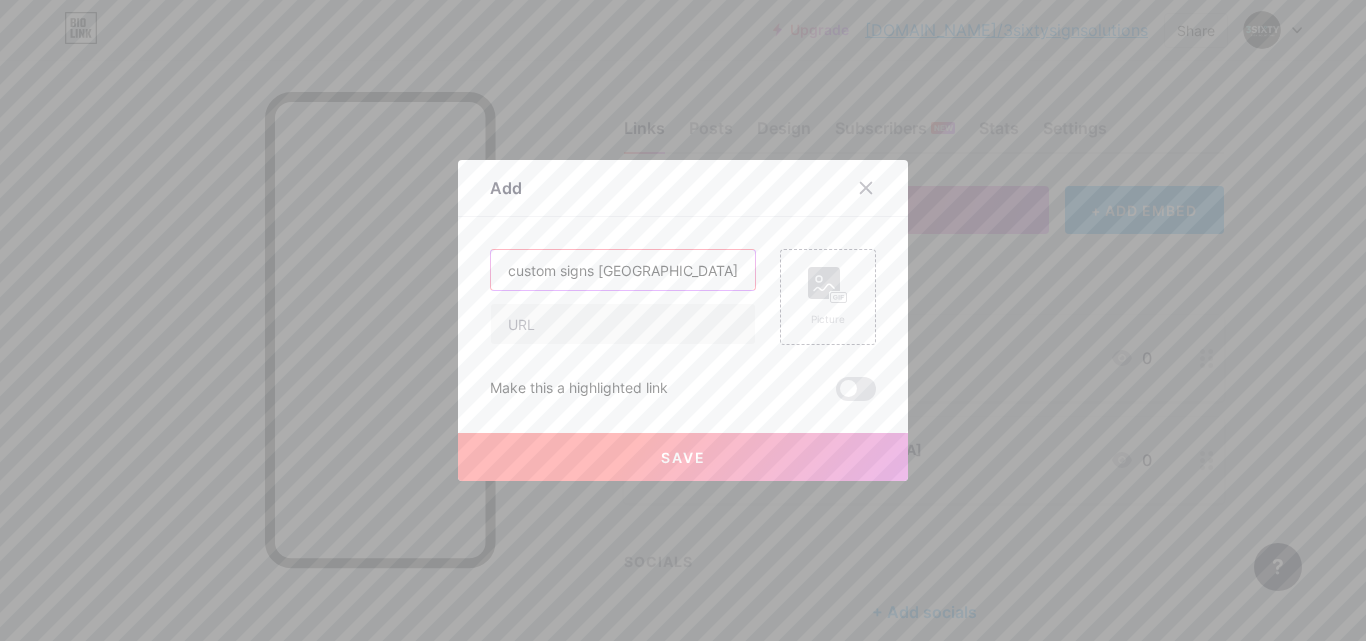 type on "custom signs [GEOGRAPHIC_DATA]" 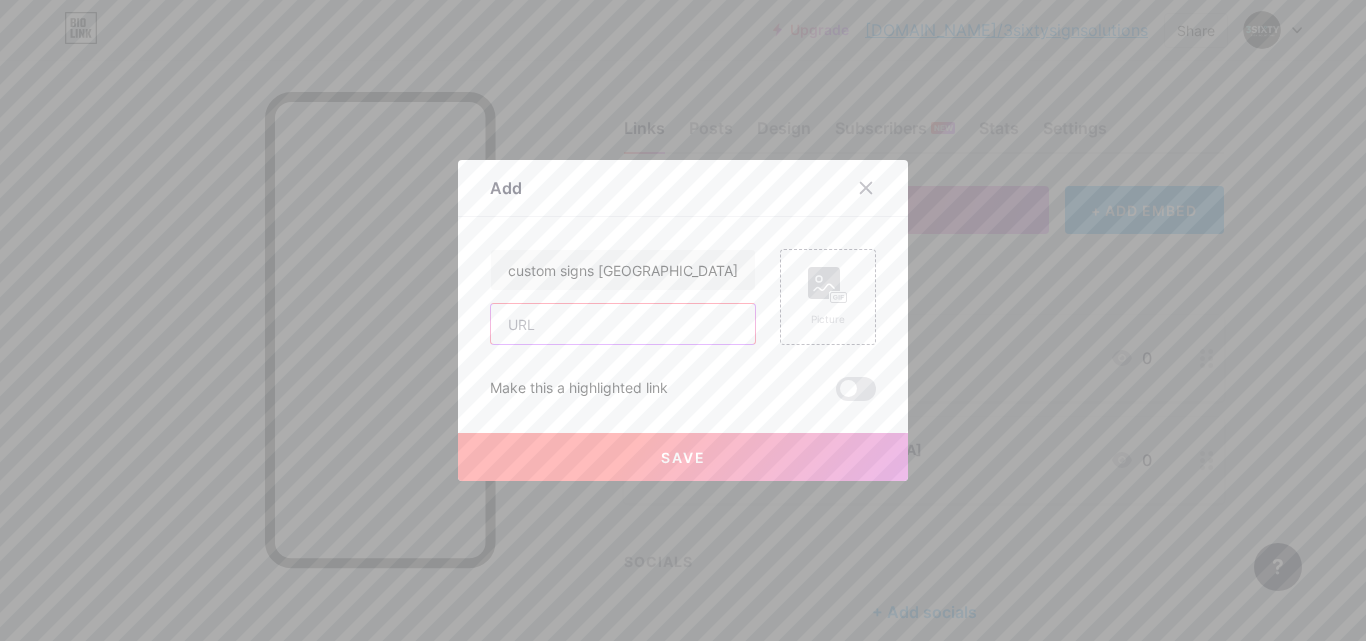 paste on "[URL][DOMAIN_NAME]" 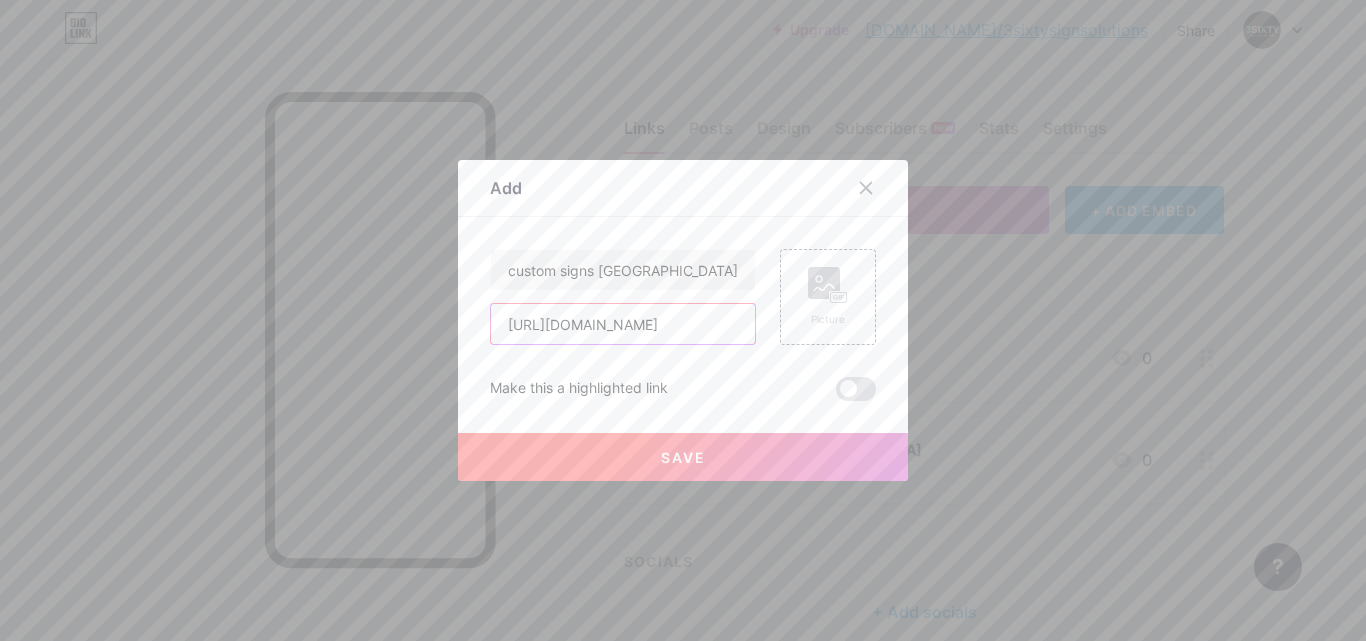 scroll, scrollTop: 0, scrollLeft: 187, axis: horizontal 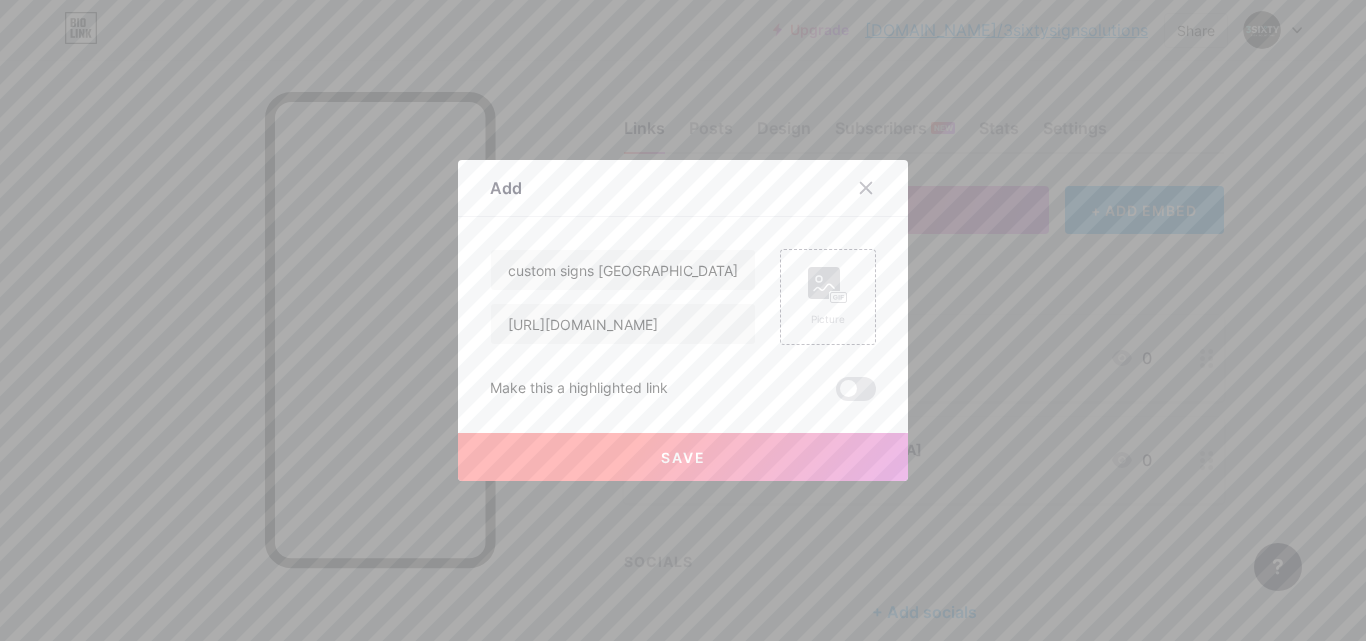 click on "Save" at bounding box center (683, 457) 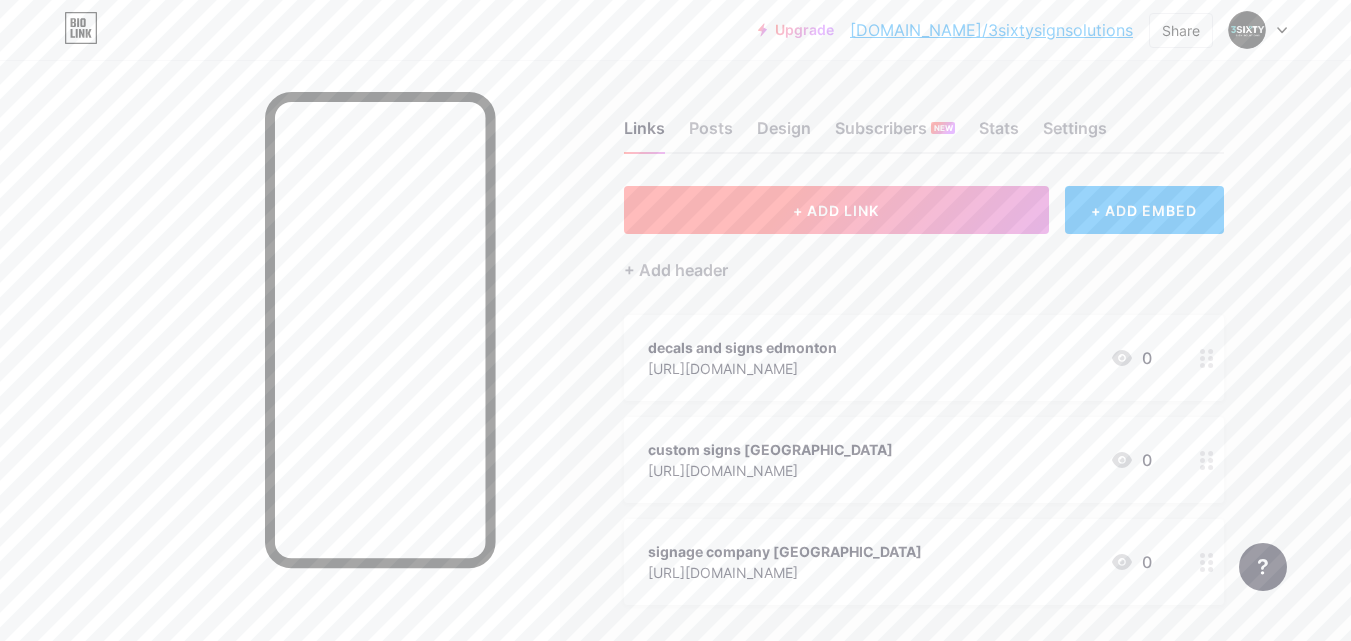 click on "+ ADD LINK" at bounding box center (836, 210) 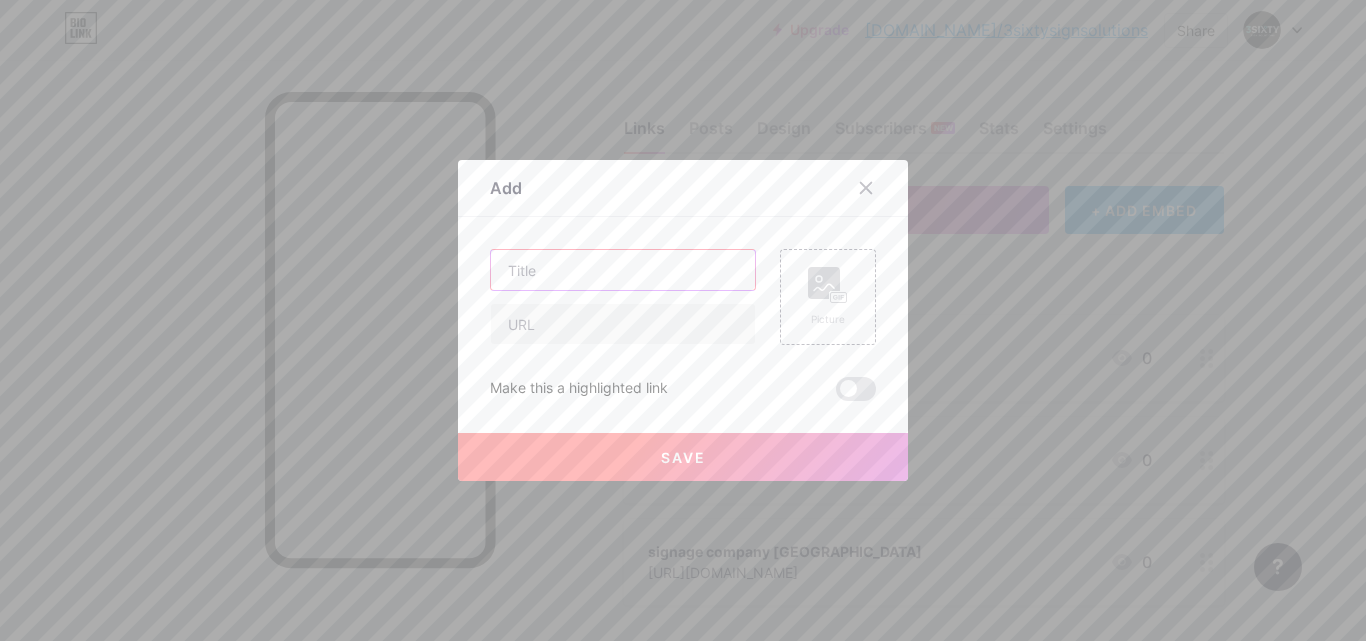 click at bounding box center (623, 270) 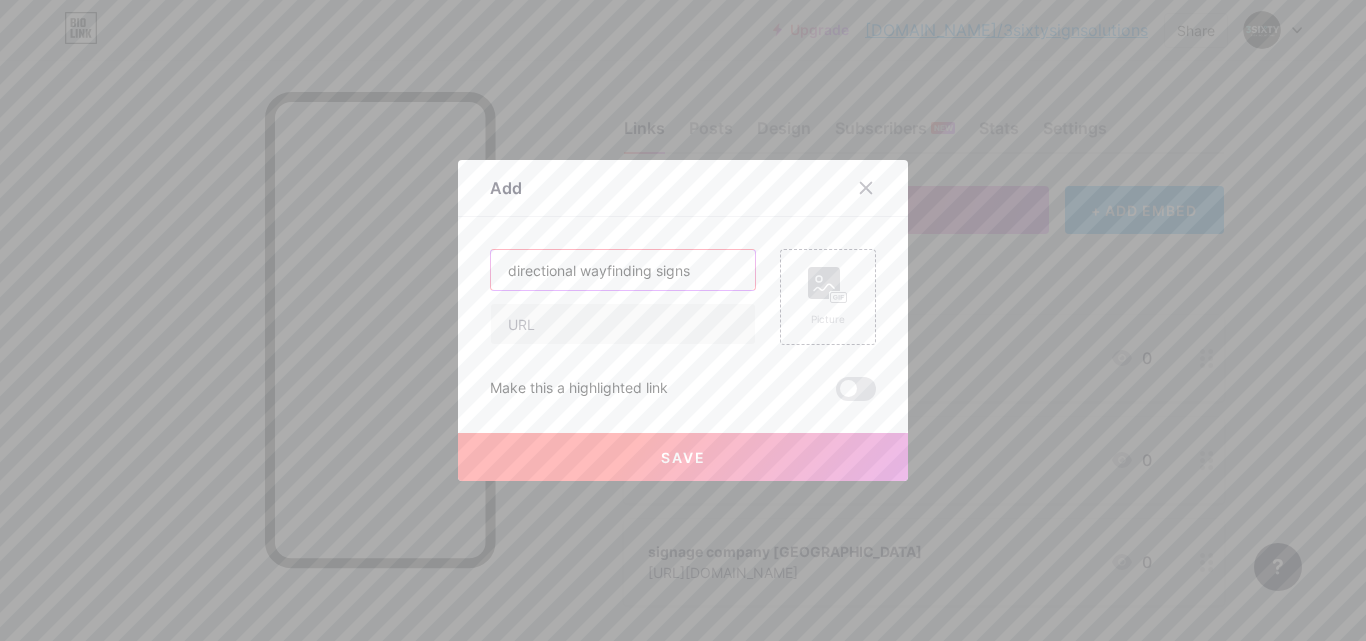 type on "directional wayfinding signs" 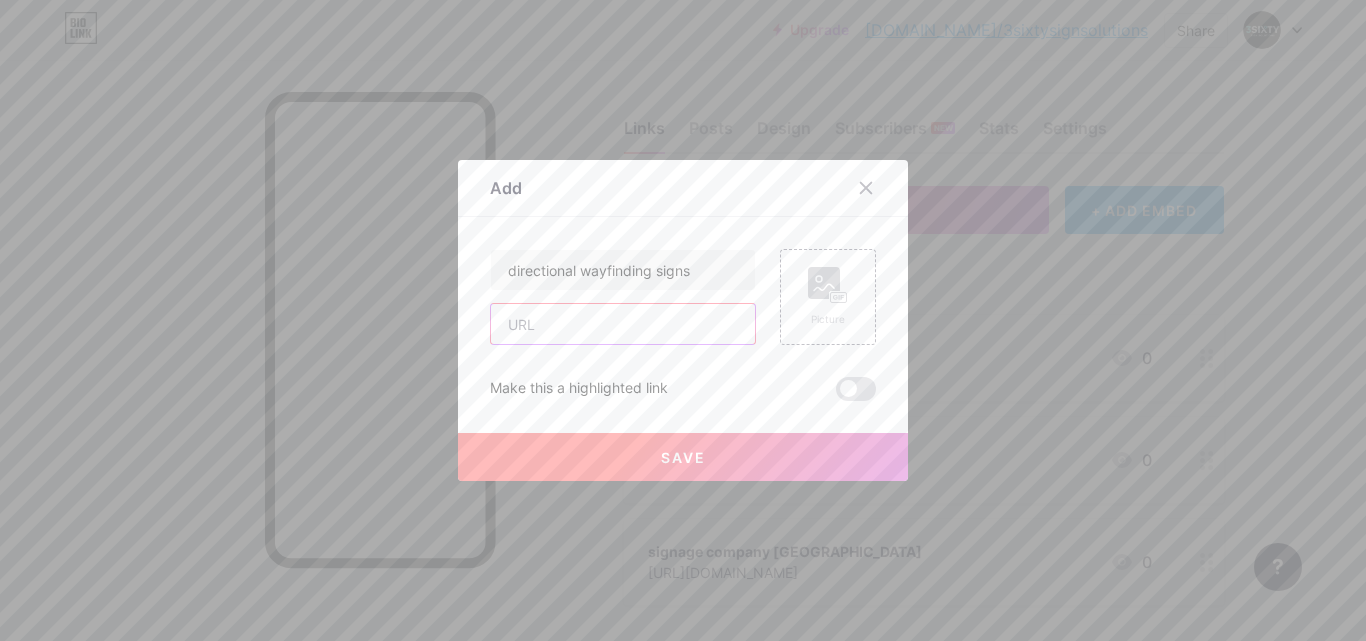 paste on "[URL][DOMAIN_NAME]" 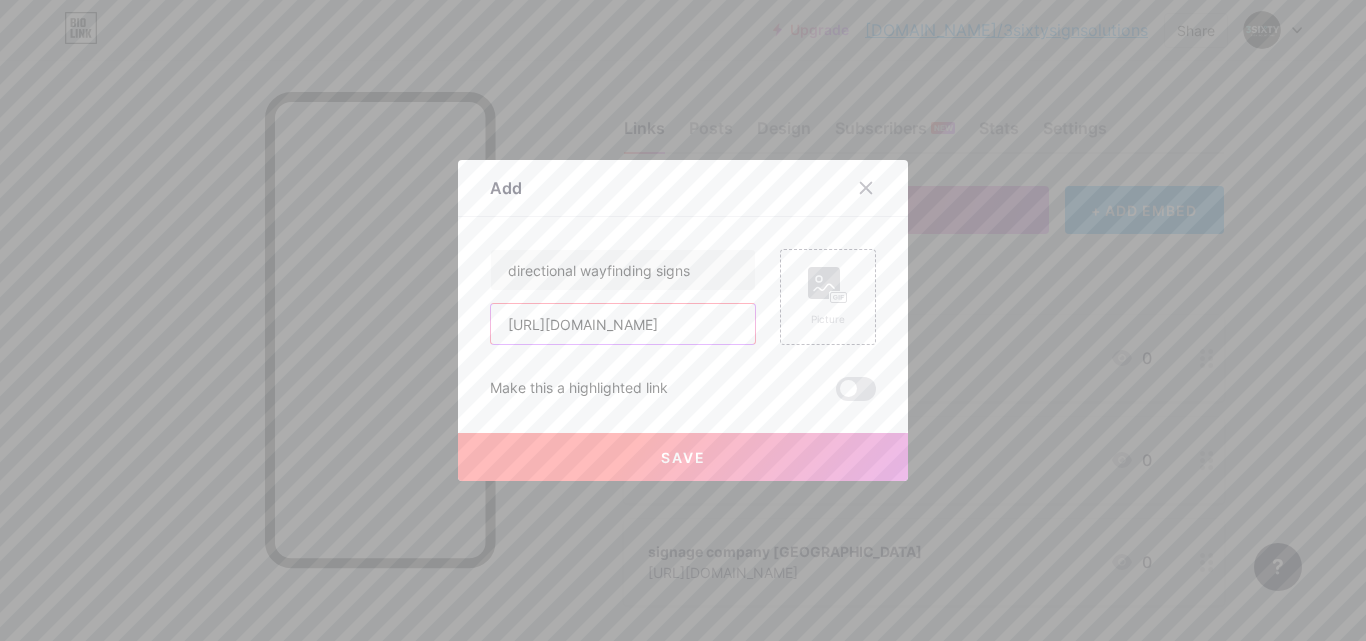 scroll, scrollTop: 0, scrollLeft: 398, axis: horizontal 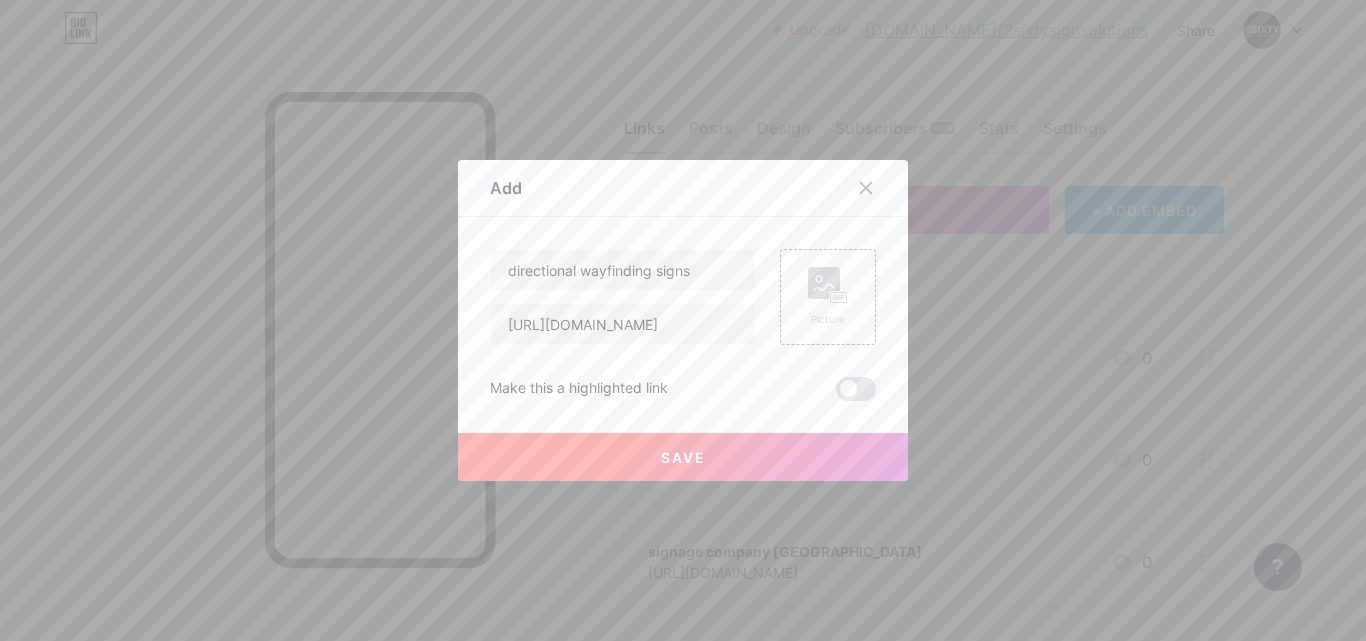 click on "Save" at bounding box center [683, 457] 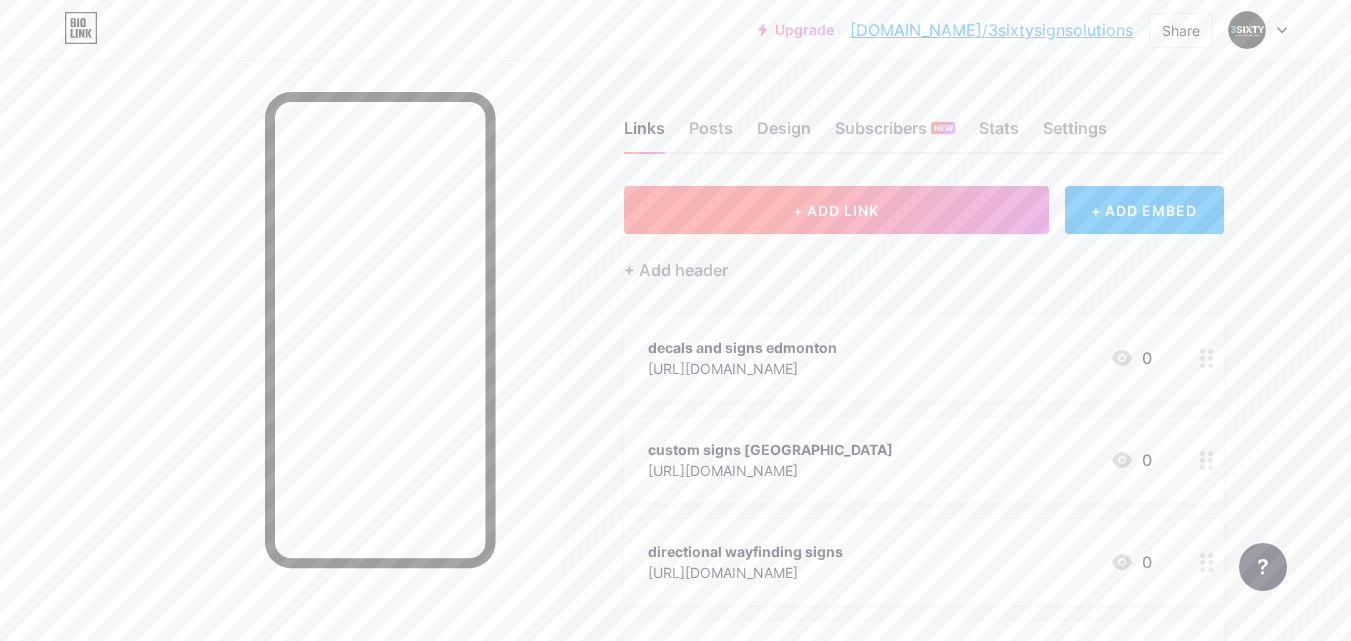 click on "+ ADD LINK" at bounding box center [836, 210] 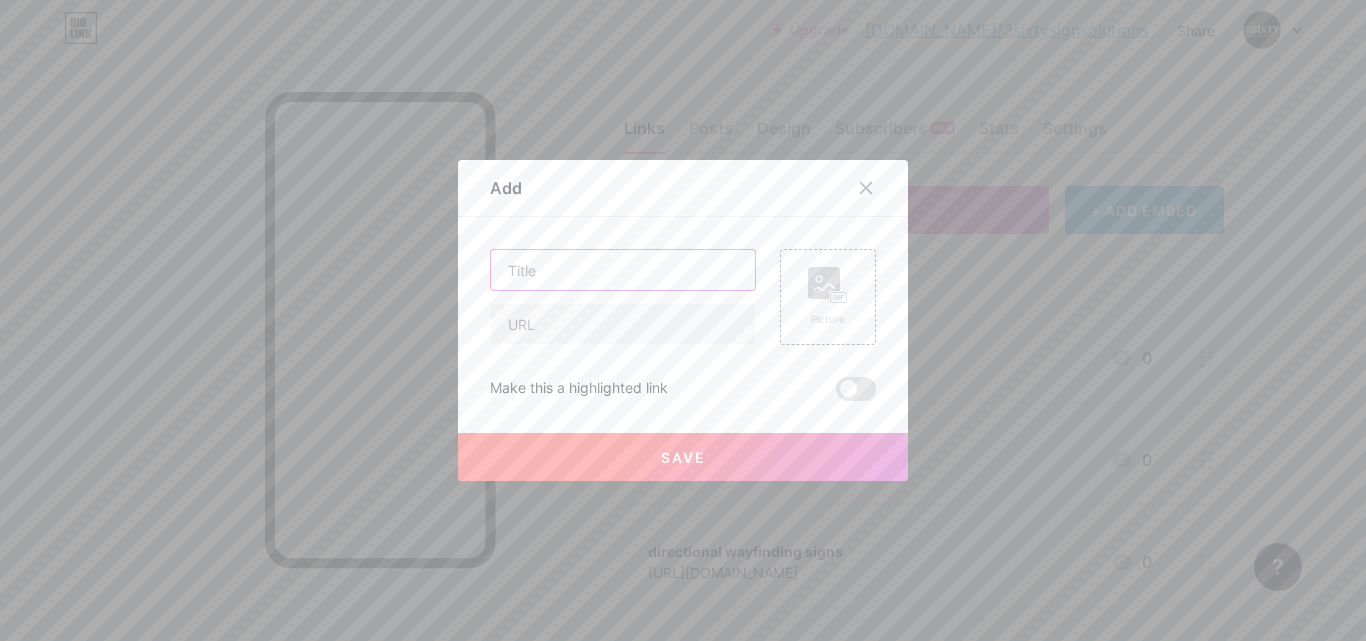 click at bounding box center (623, 270) 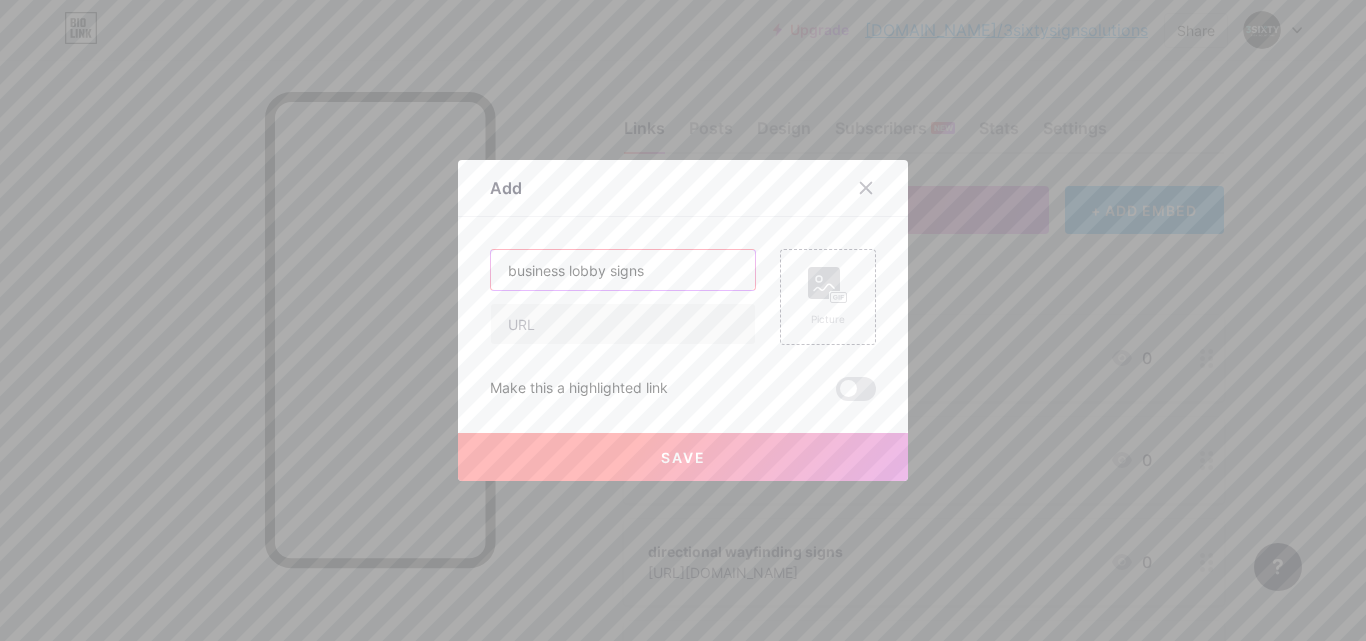 type on "business lobby signs" 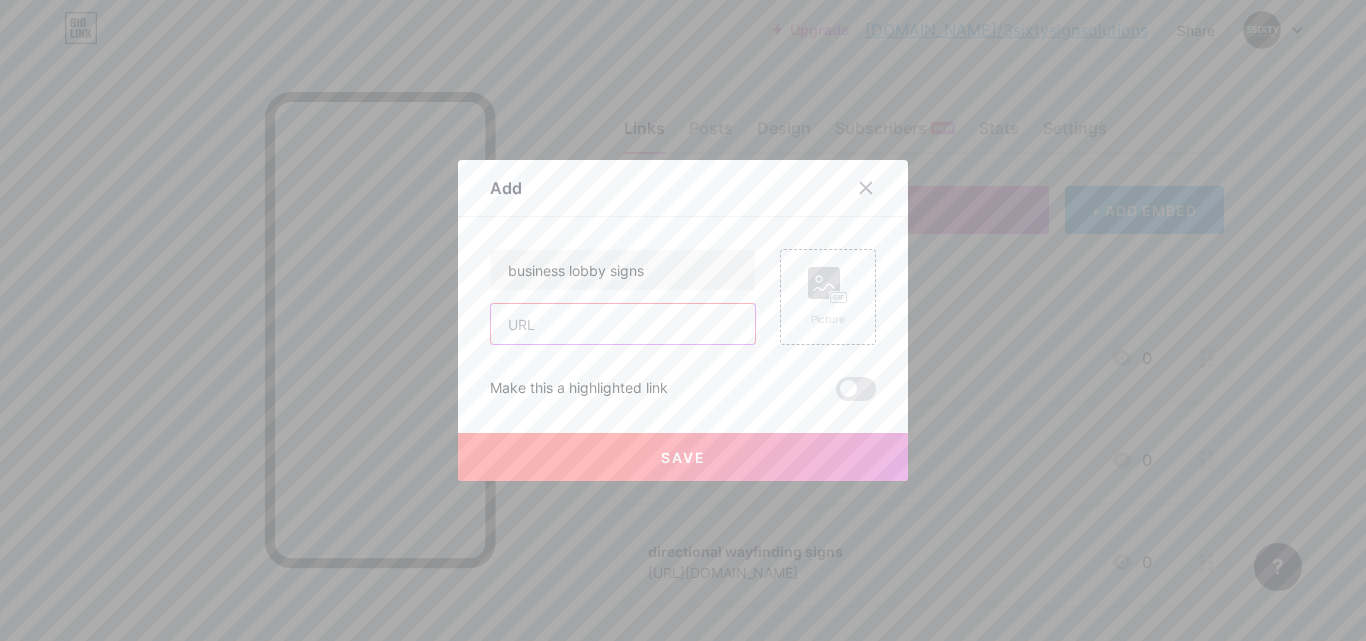 paste on "[URL][DOMAIN_NAME]" 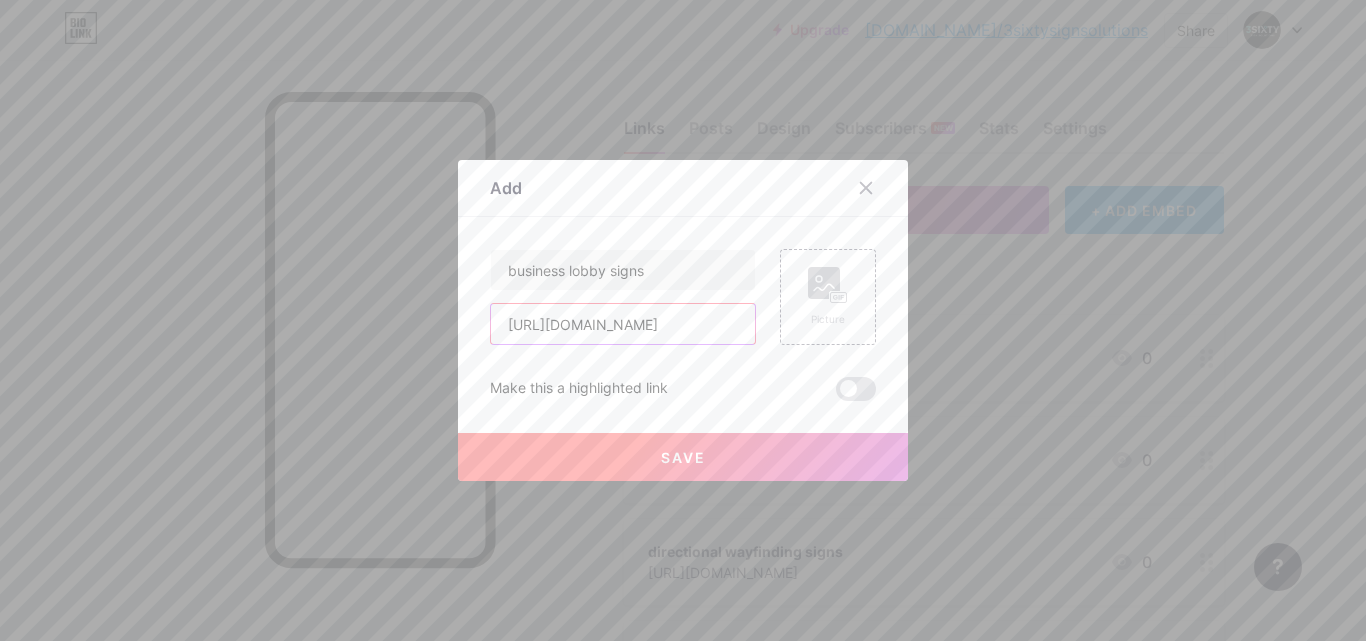 scroll, scrollTop: 0, scrollLeft: 194, axis: horizontal 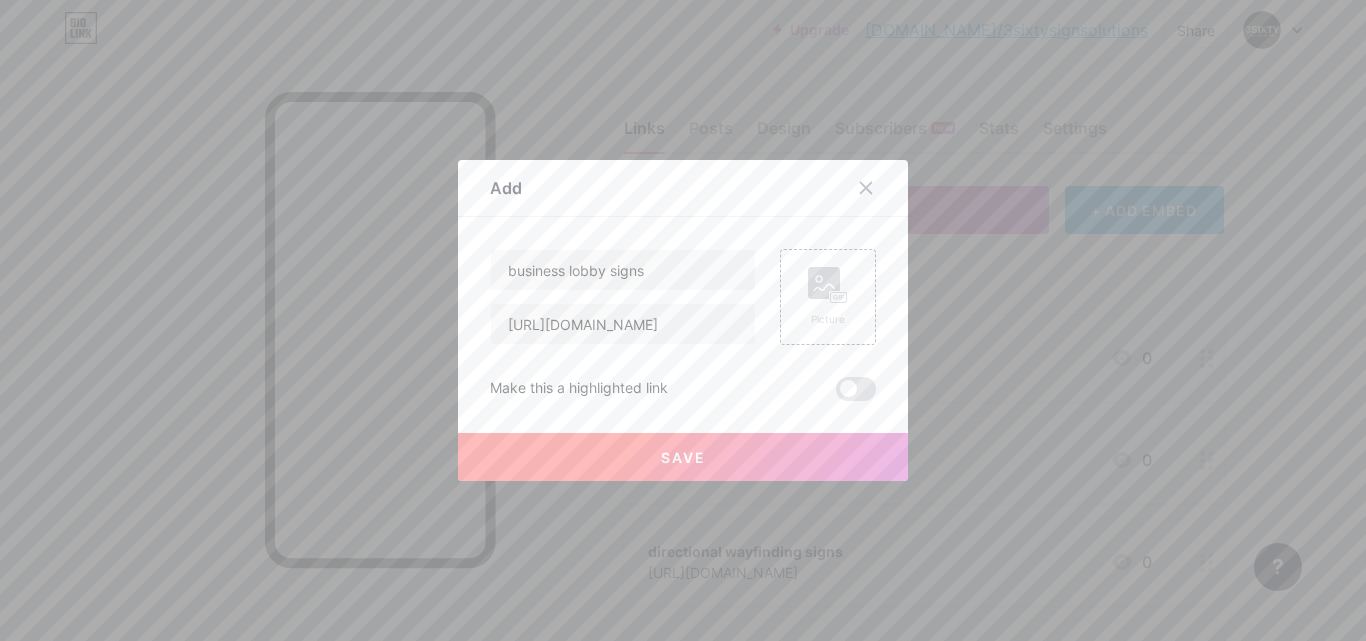 click on "Save" at bounding box center [683, 457] 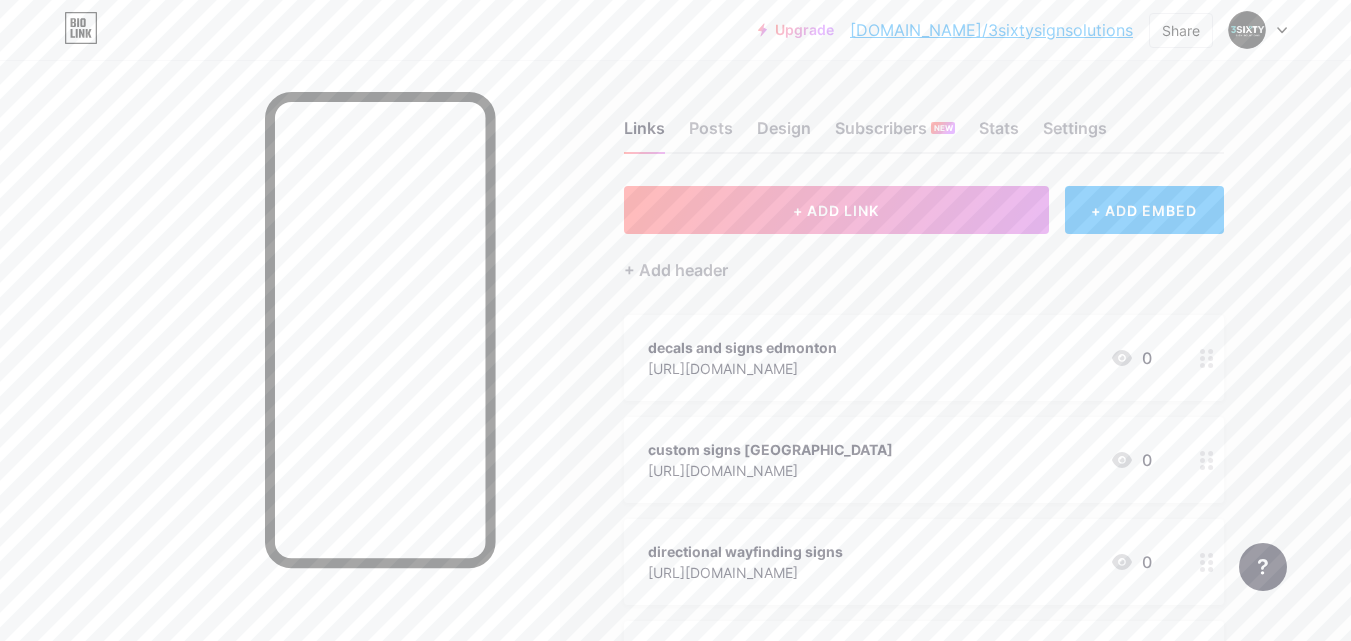 click on "Links
Posts
Design
Subscribers
NEW
Stats
Settings       + ADD LINK     + ADD EMBED
+ Add header
decals and signs edmonton
[URL][DOMAIN_NAME]
0
custom signs [GEOGRAPHIC_DATA]
[URL][DOMAIN_NAME]
0
directional wayfinding signs
[URL][DOMAIN_NAME]
0
business lobby signs
[URL][DOMAIN_NAME]
0
signage company [GEOGRAPHIC_DATA]
[URL][DOMAIN_NAME]" at bounding box center (654, 551) 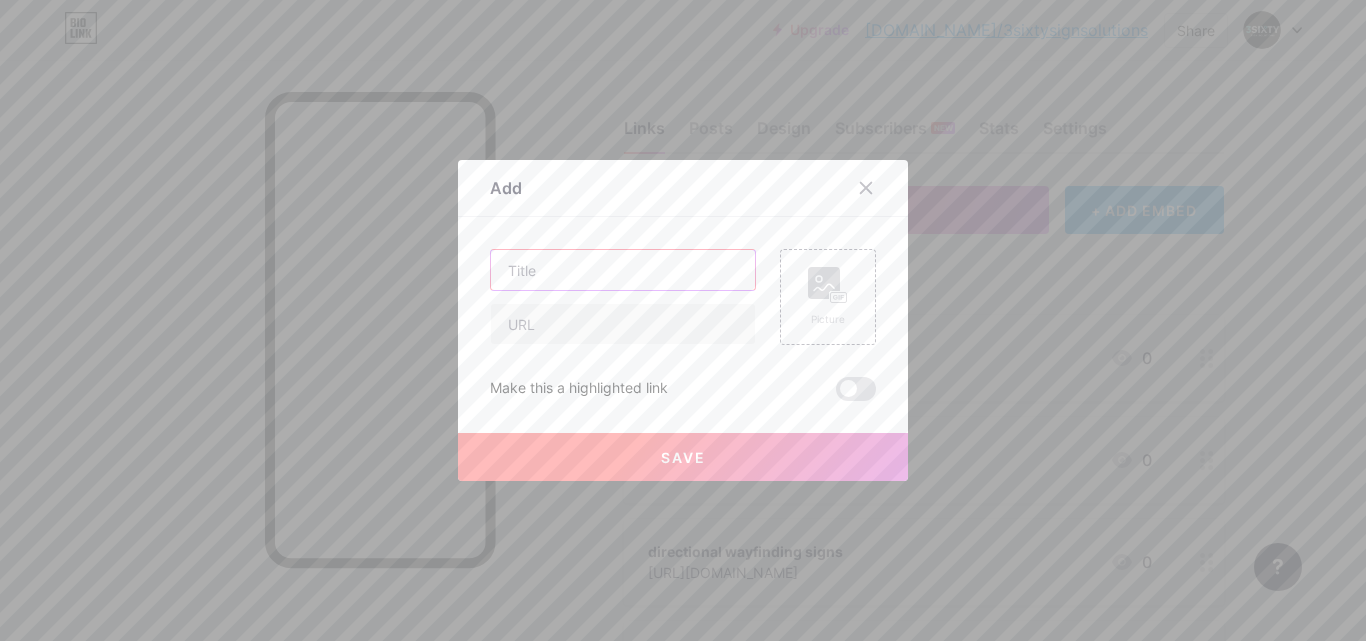 click at bounding box center [623, 270] 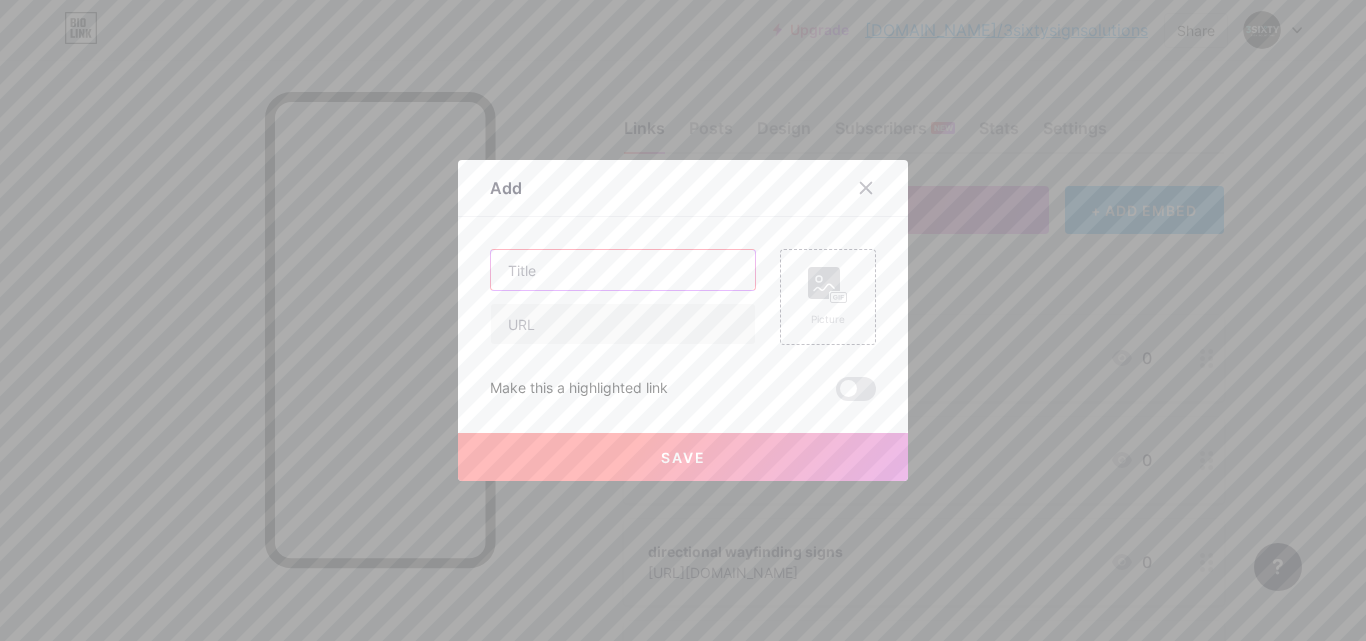 click at bounding box center (623, 270) 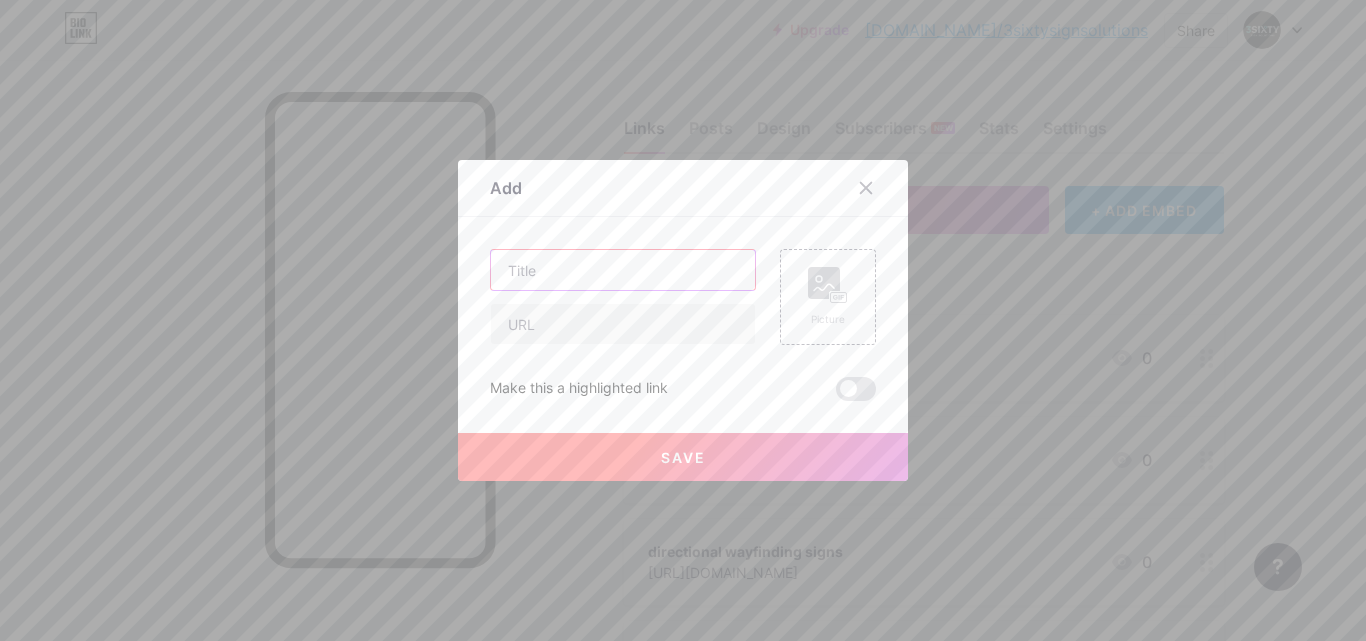 paste on "wall murals [GEOGRAPHIC_DATA]" 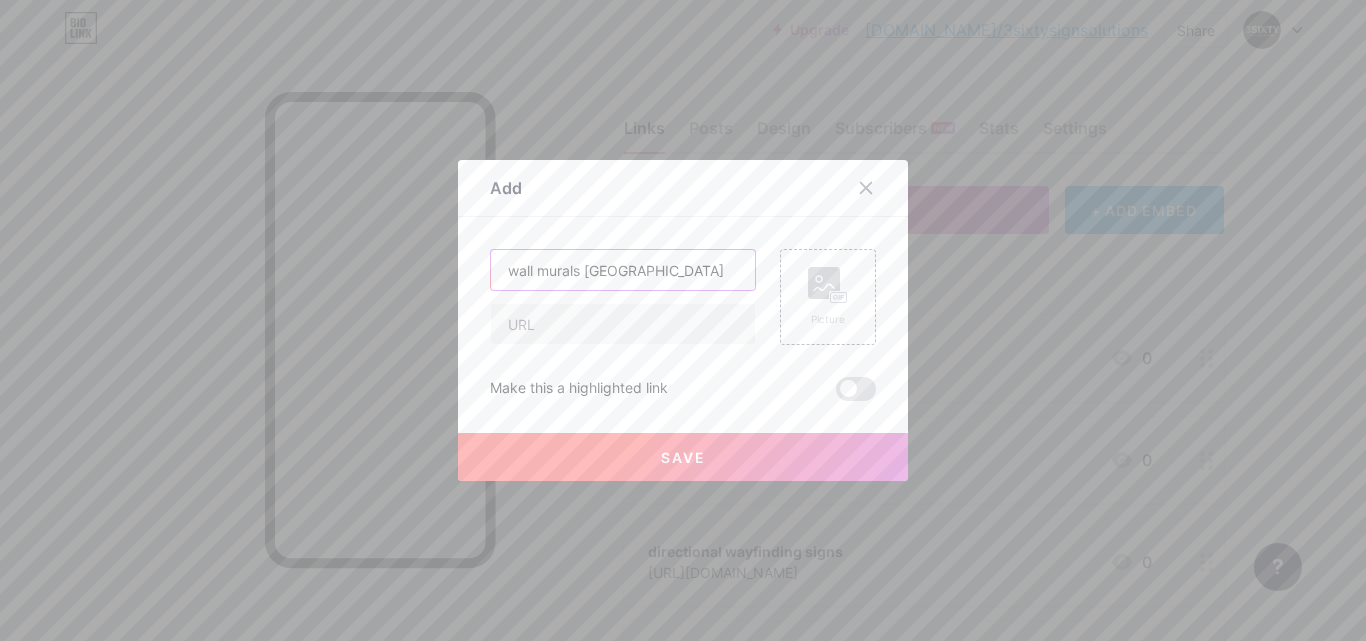 type on "wall murals [GEOGRAPHIC_DATA]" 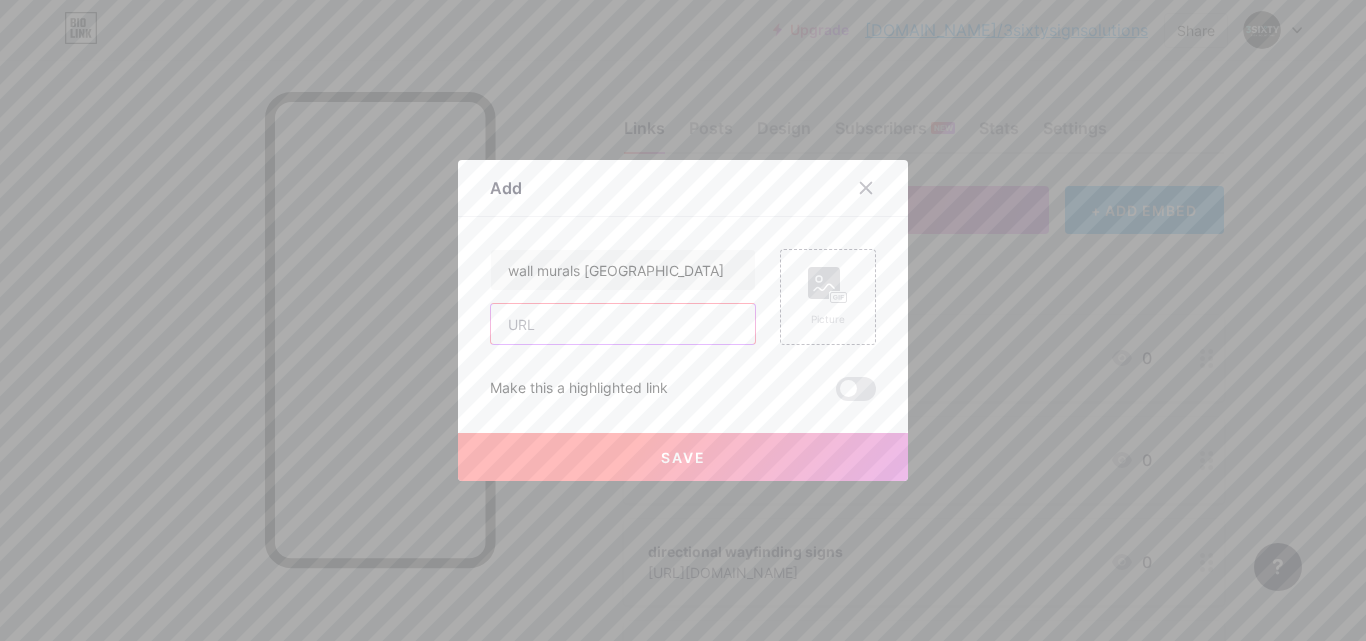 paste on "[URL][DOMAIN_NAME]" 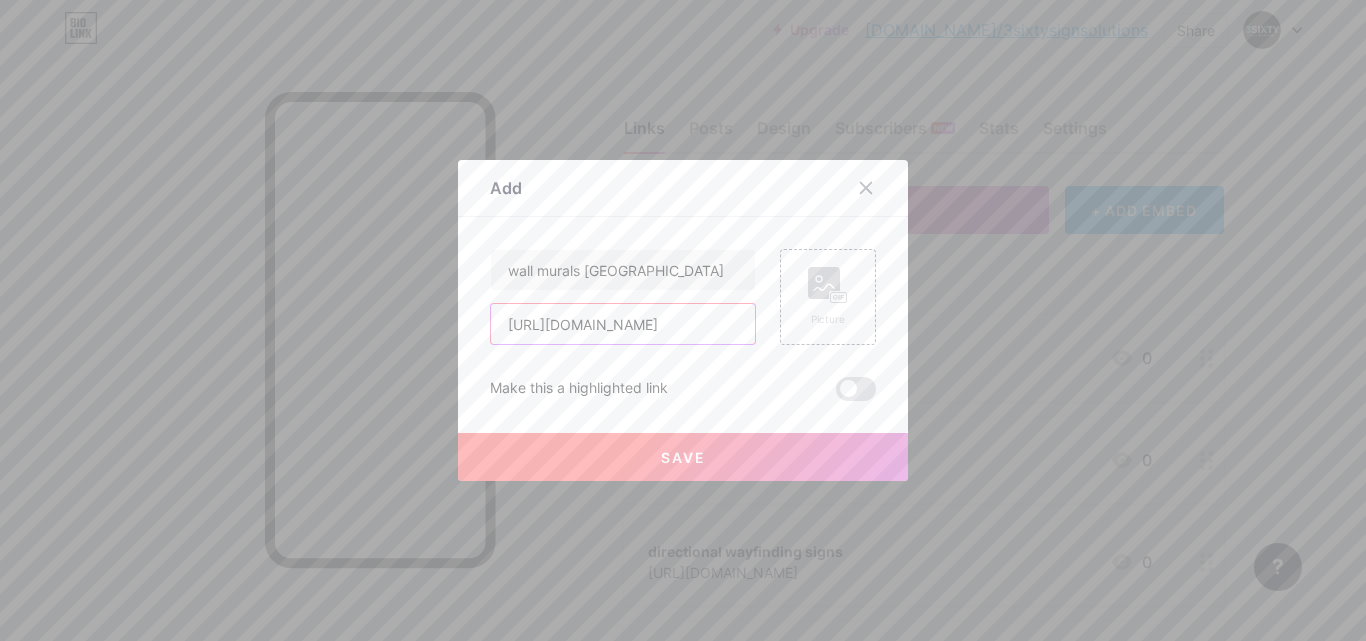 scroll, scrollTop: 0, scrollLeft: 192, axis: horizontal 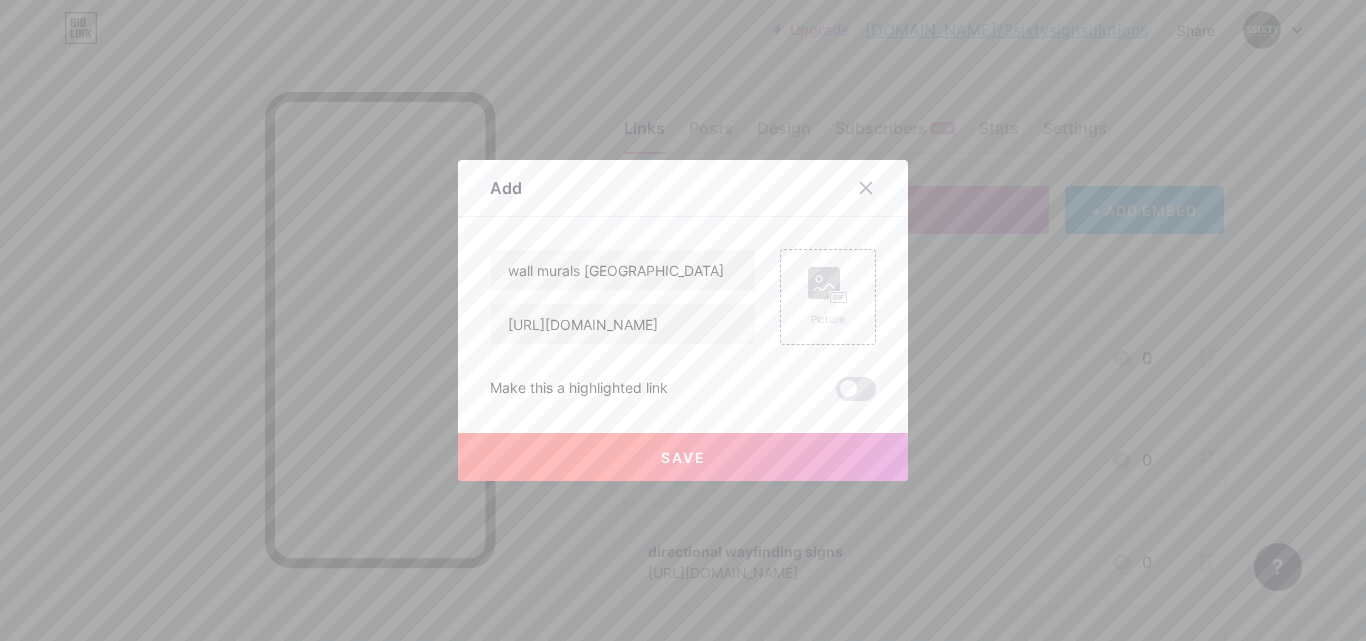 click on "Save" at bounding box center (683, 457) 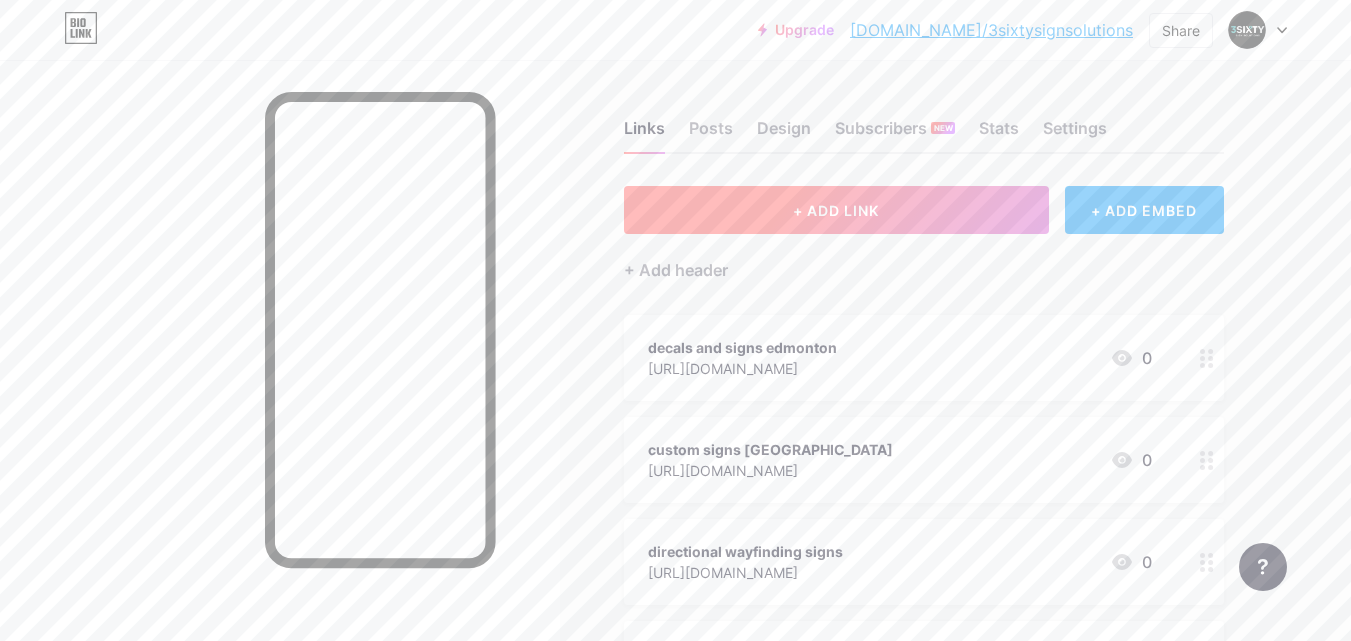 click on "+ ADD LINK" at bounding box center (836, 210) 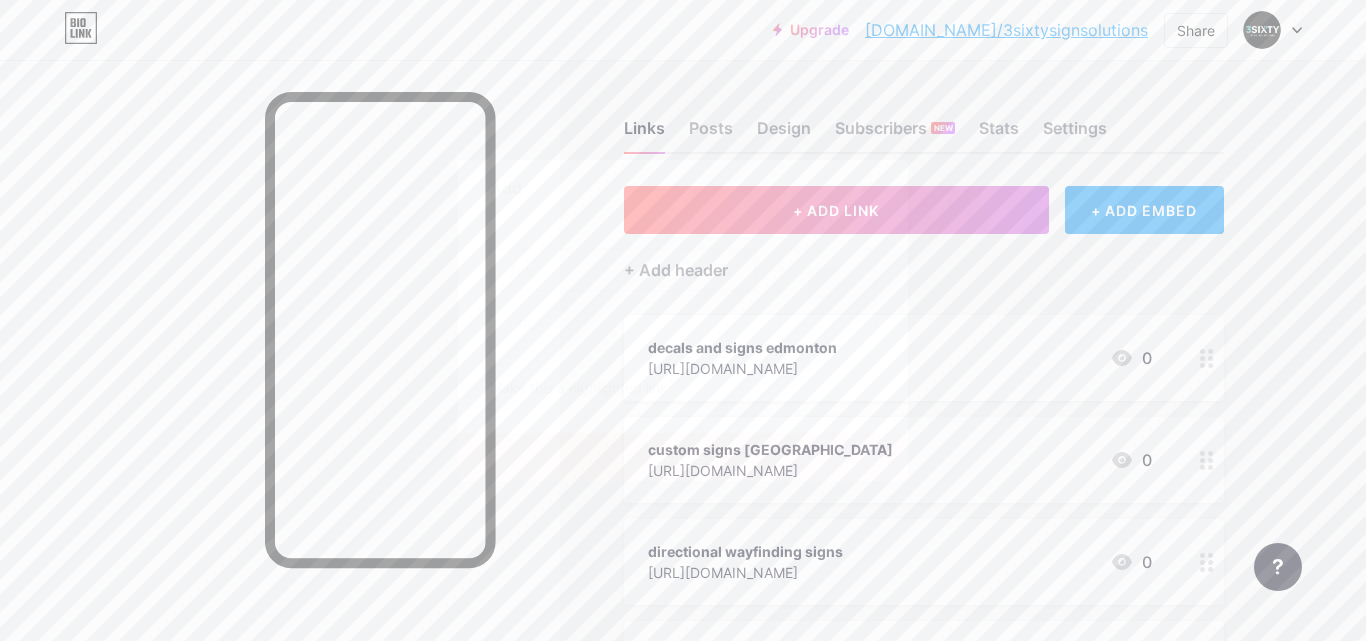 click at bounding box center [623, 270] 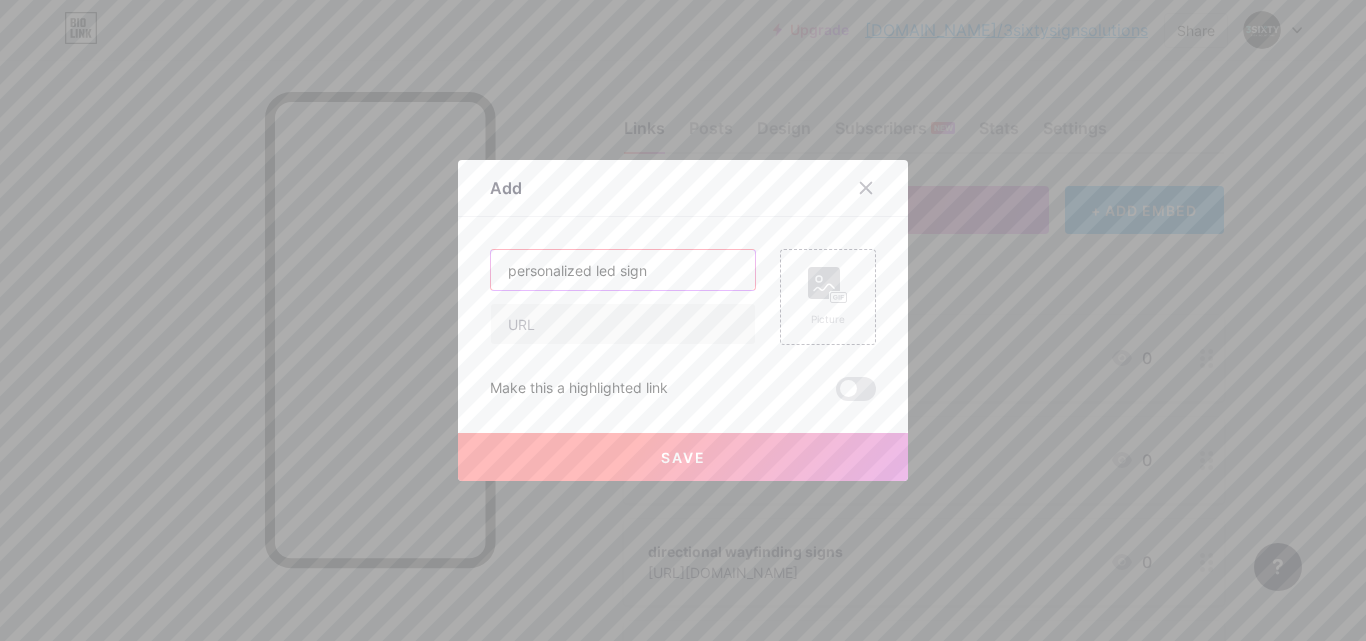 type on "personalized led sign" 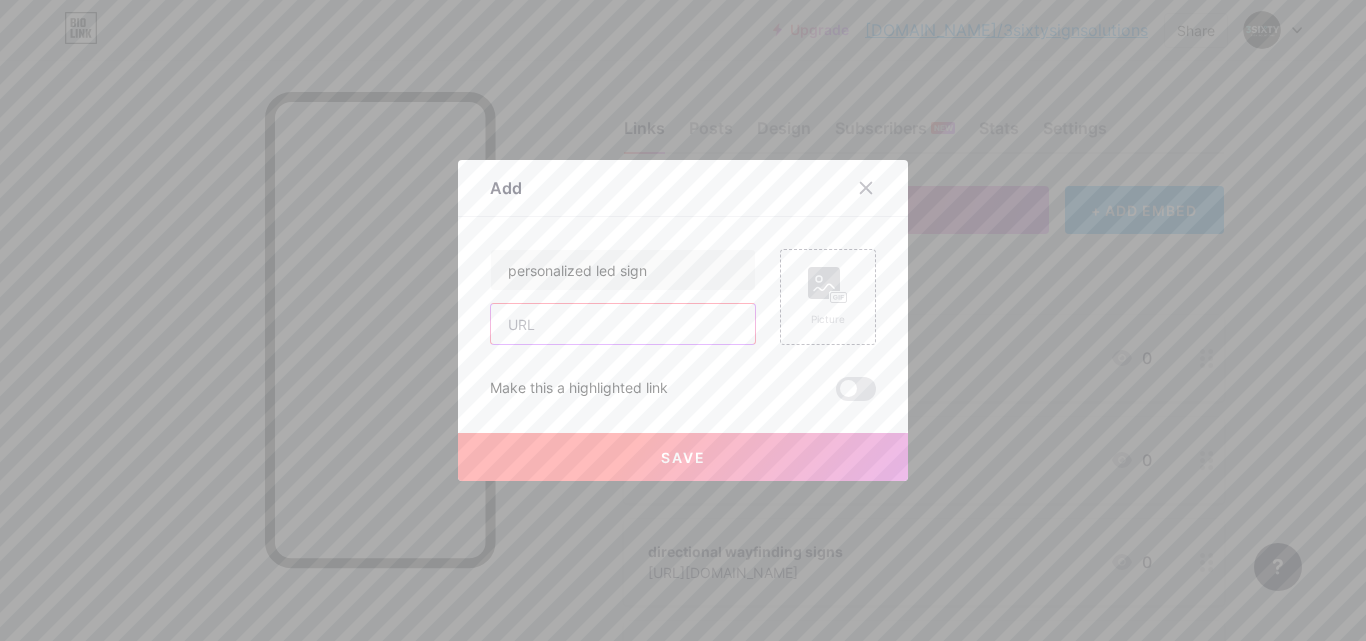 paste on "[URL][DOMAIN_NAME]" 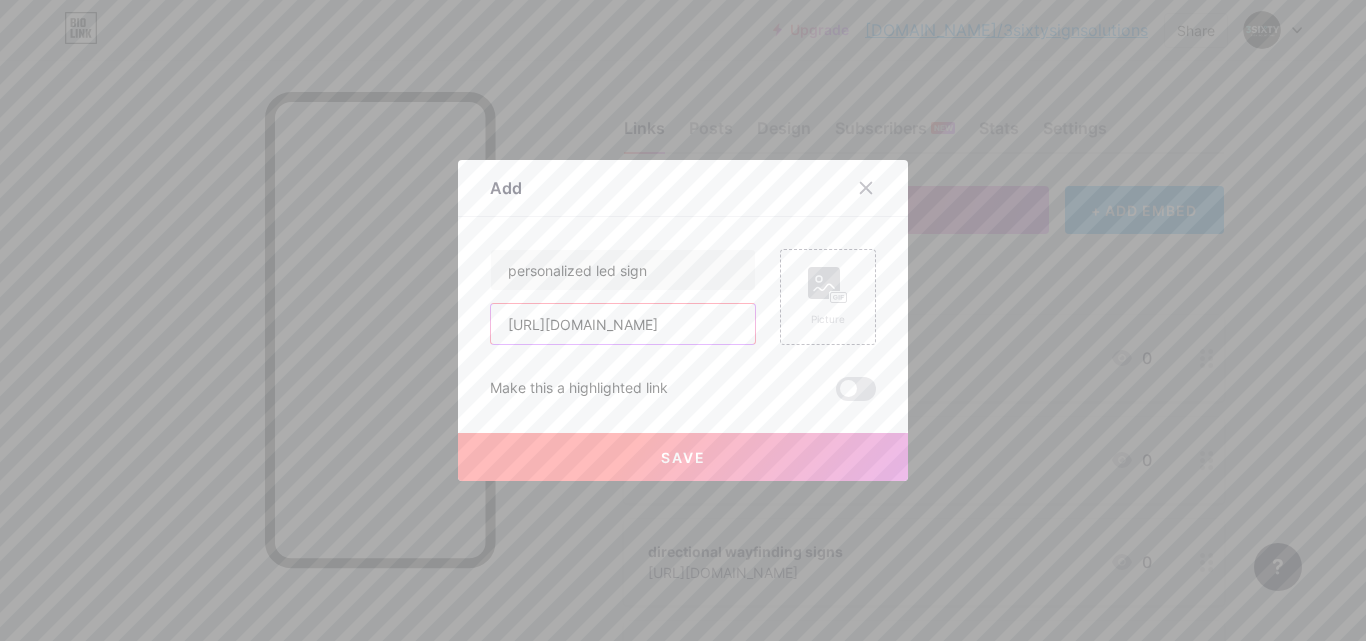 scroll, scrollTop: 0, scrollLeft: 85, axis: horizontal 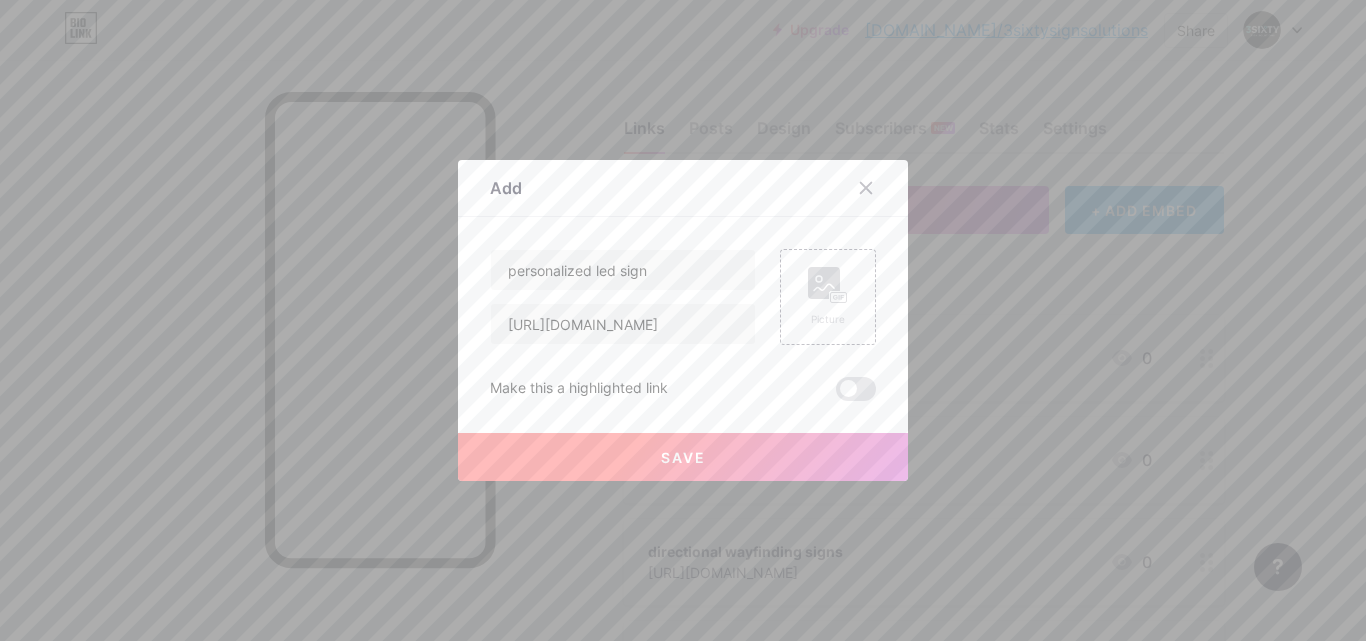 click on "Save" at bounding box center [683, 457] 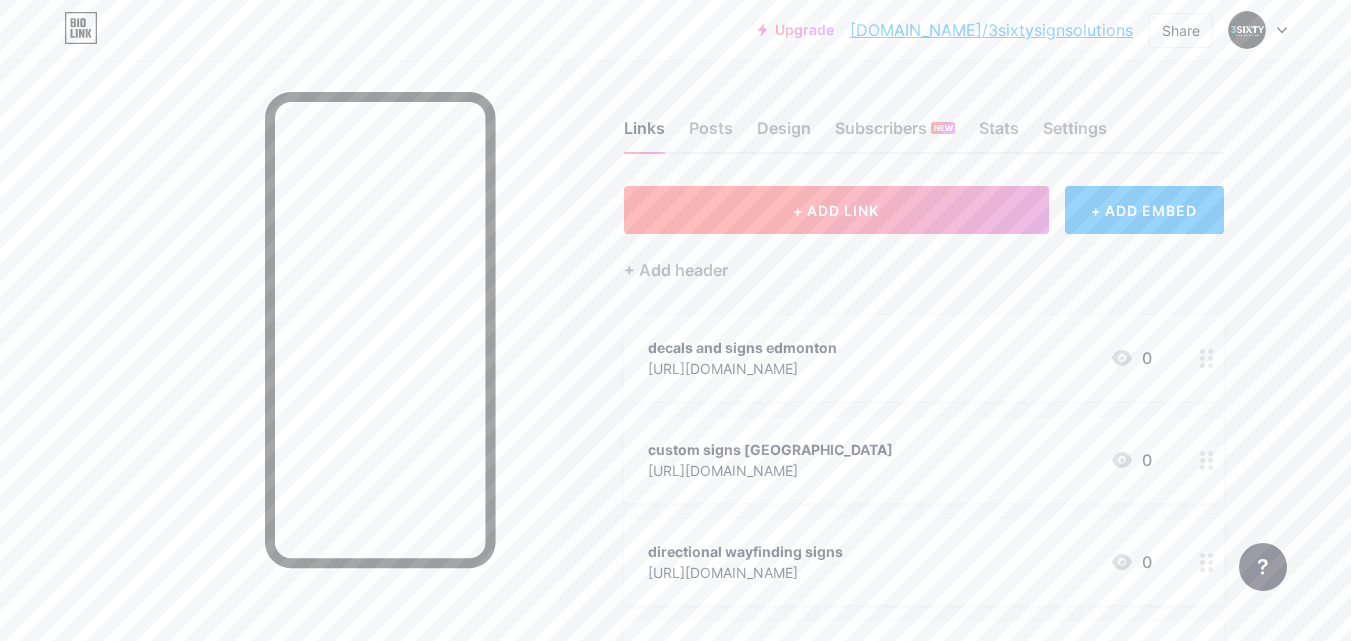click on "+ ADD LINK" at bounding box center [836, 210] 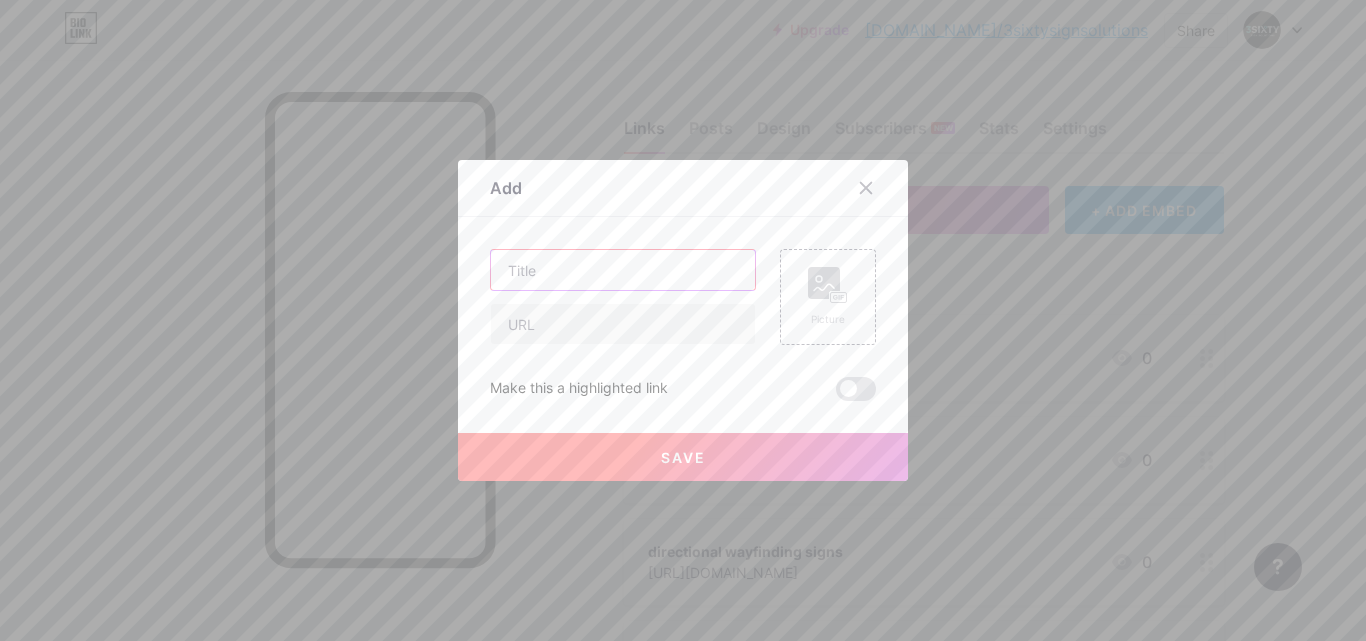 click at bounding box center (623, 270) 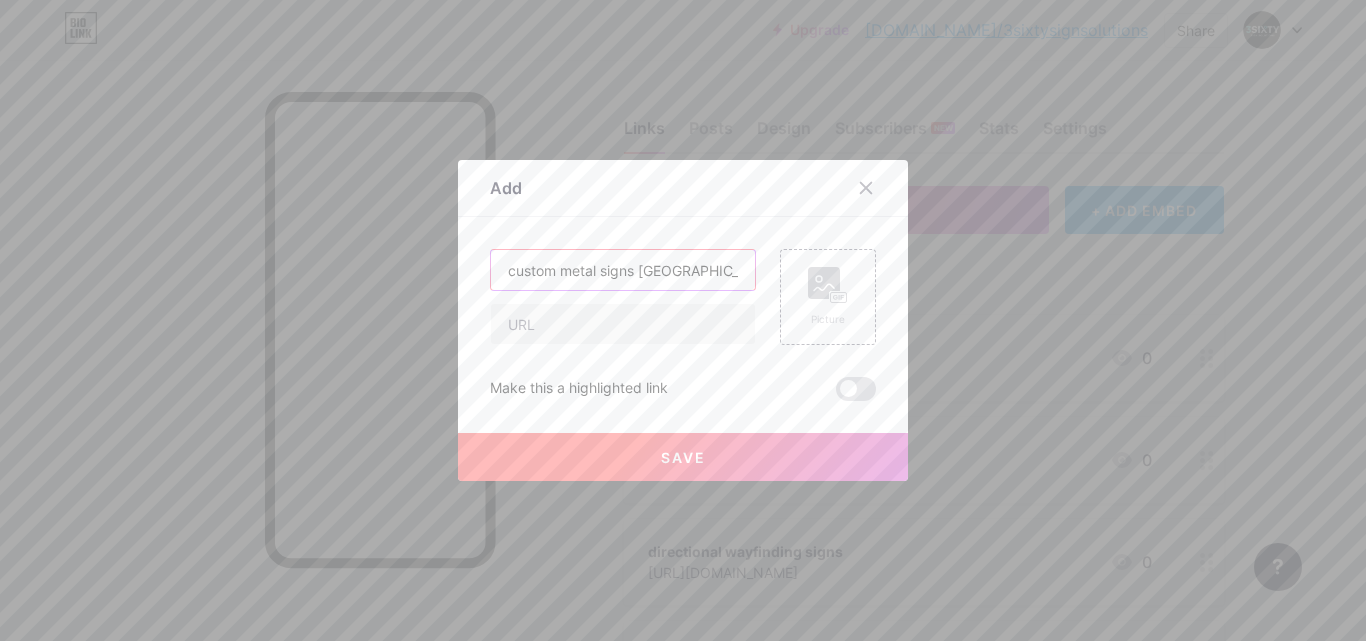 type on "custom metal signs [GEOGRAPHIC_DATA]" 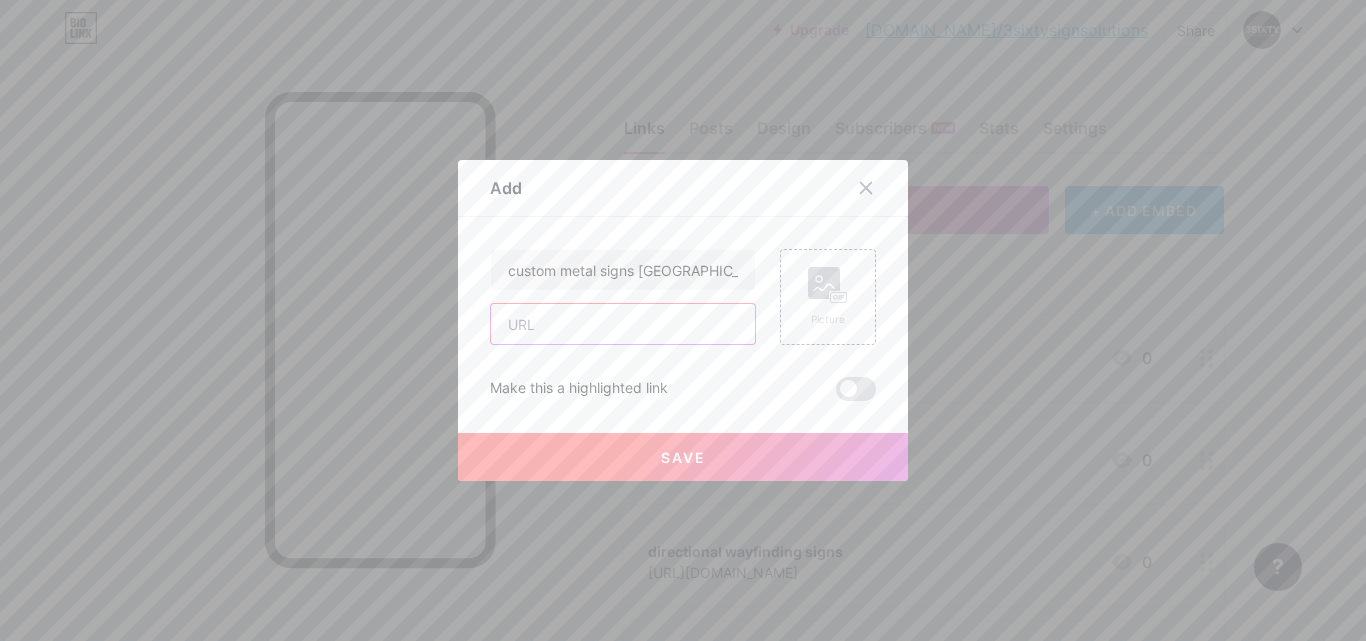 paste on "[URL][DOMAIN_NAME]" 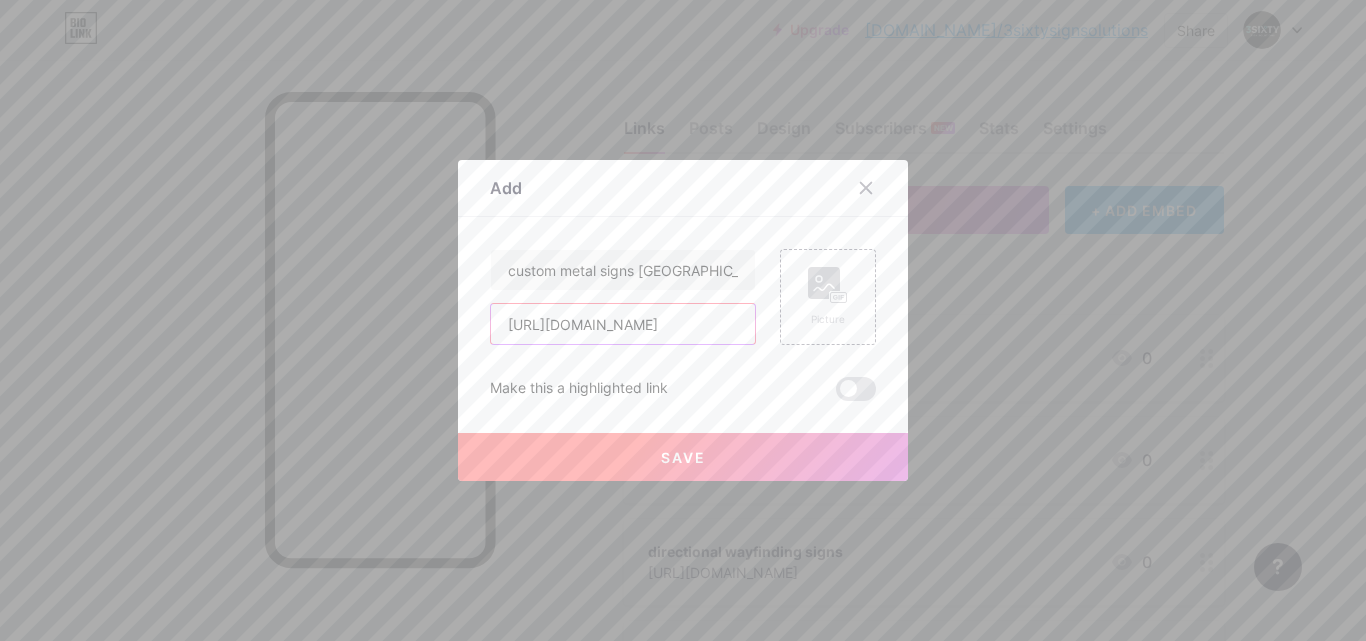 scroll, scrollTop: 0, scrollLeft: 101, axis: horizontal 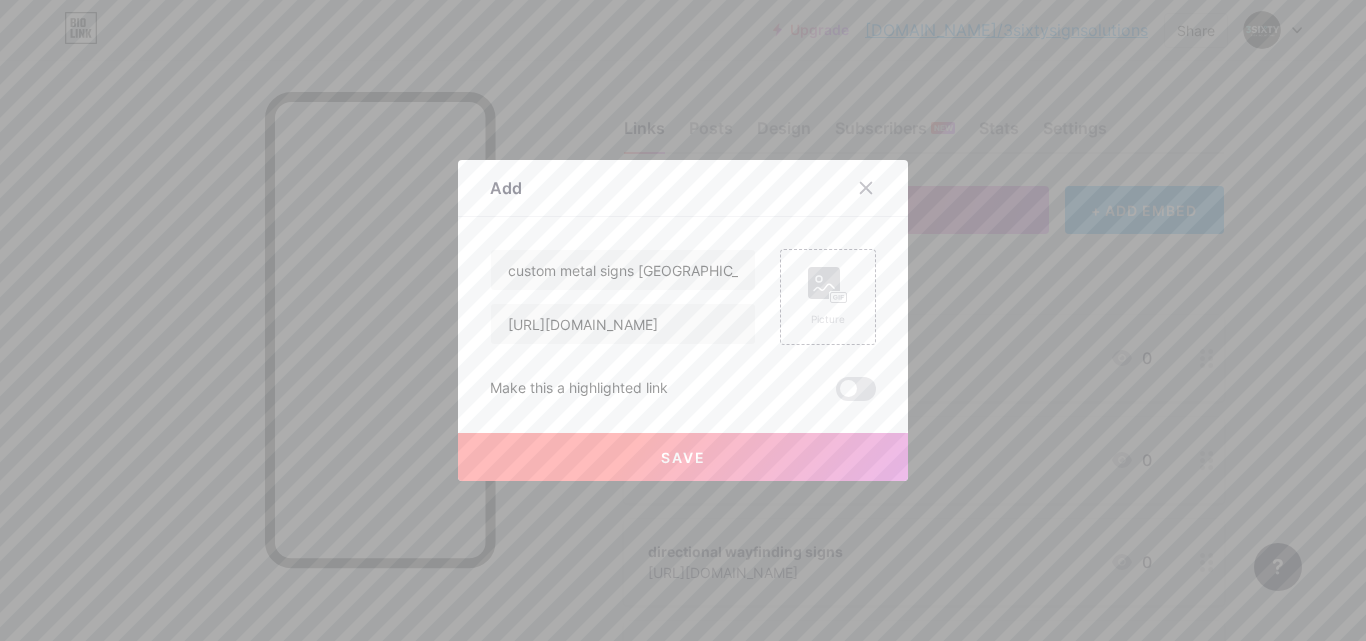 click on "Save" at bounding box center (683, 457) 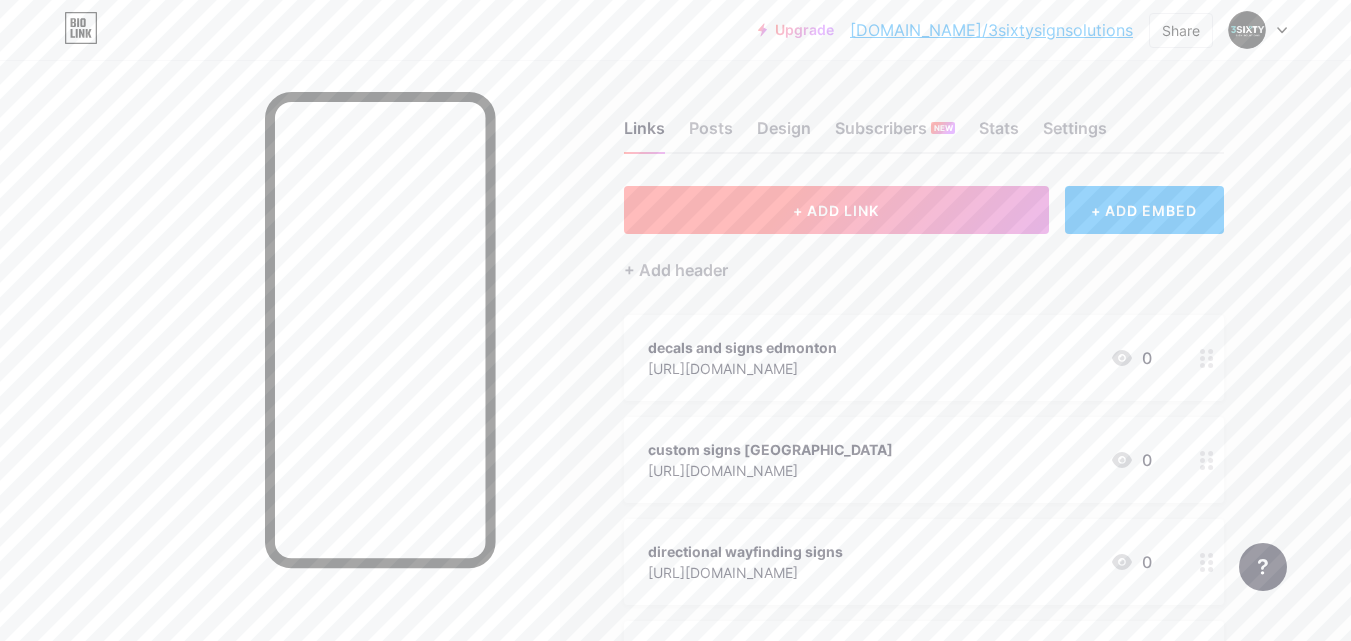 click on "+ ADD LINK" at bounding box center (836, 210) 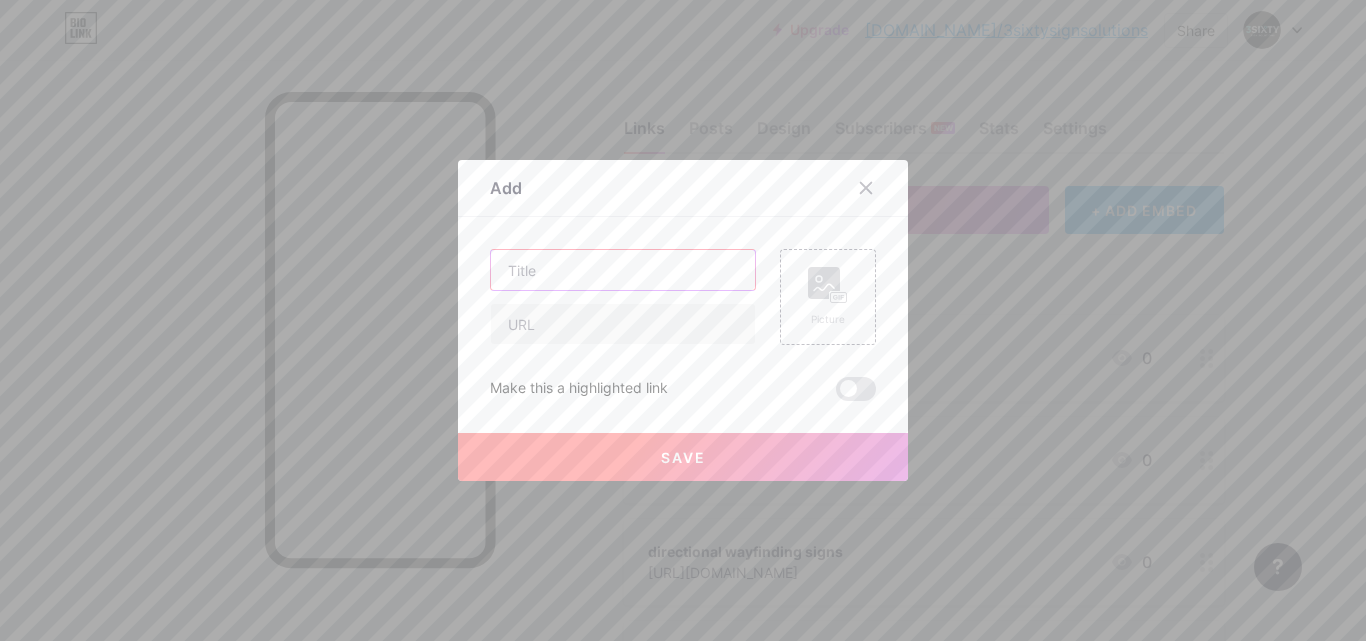 click at bounding box center (623, 270) 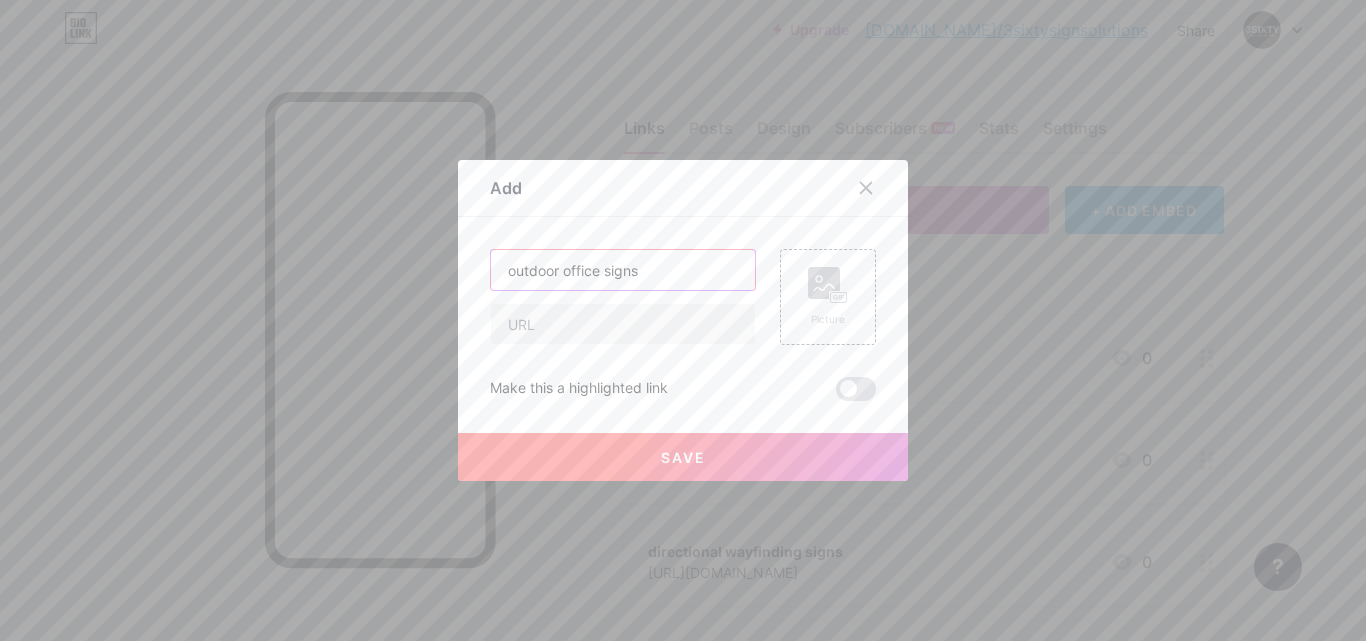 type on "outdoor office signs" 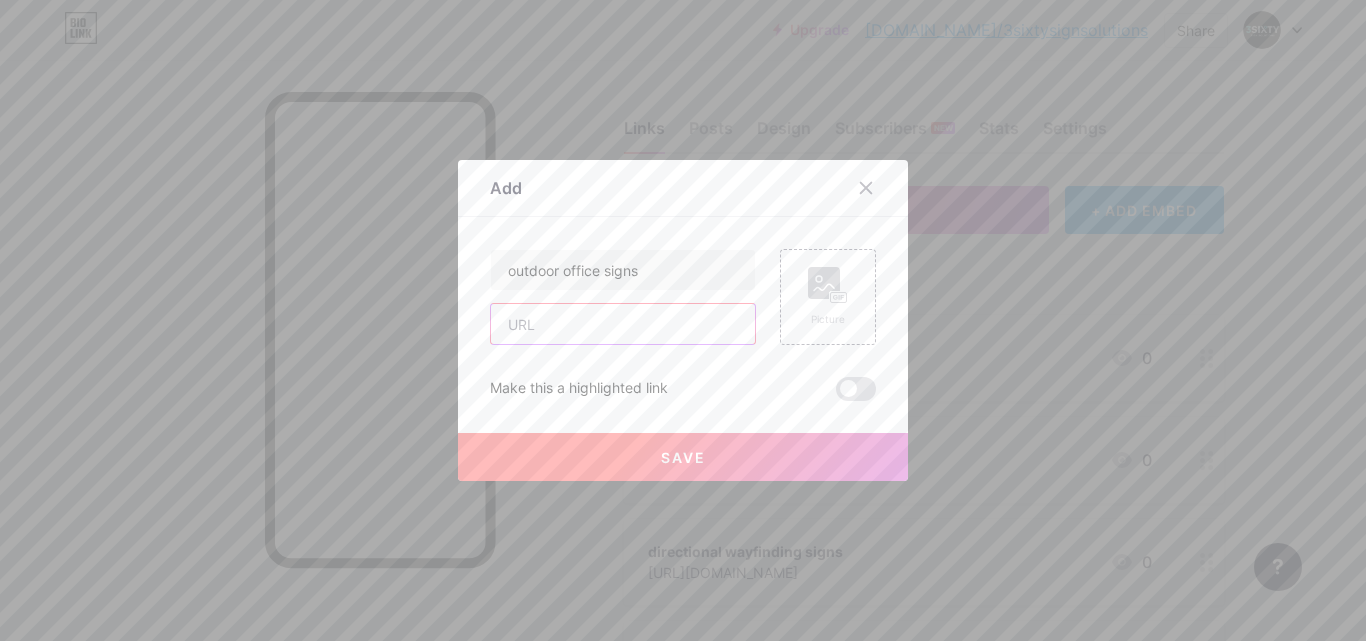 paste on "[URL][DOMAIN_NAME]" 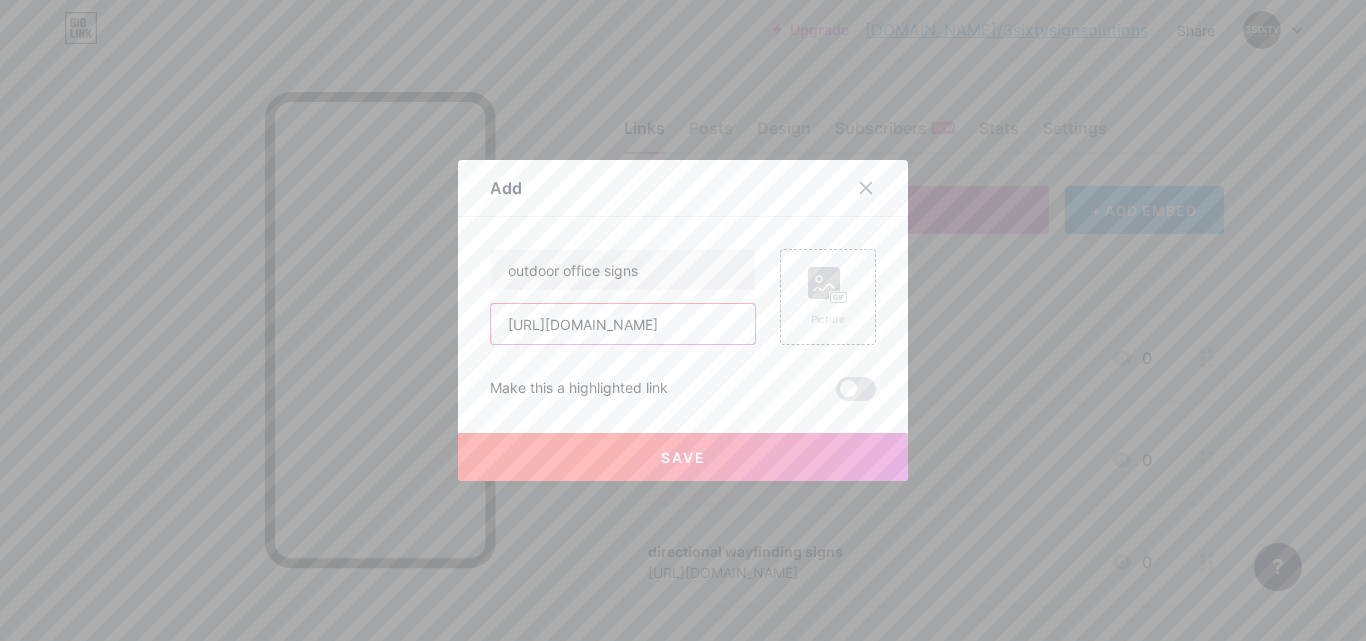 scroll, scrollTop: 0, scrollLeft: 103, axis: horizontal 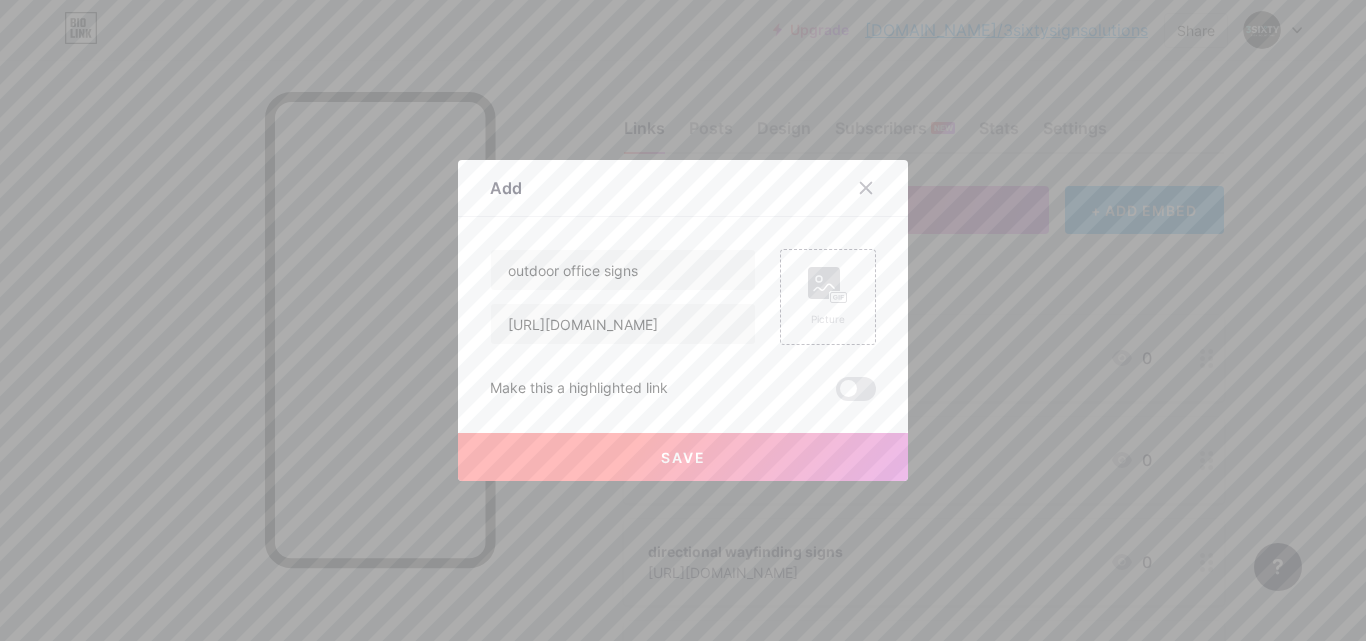 click on "Save" at bounding box center [683, 457] 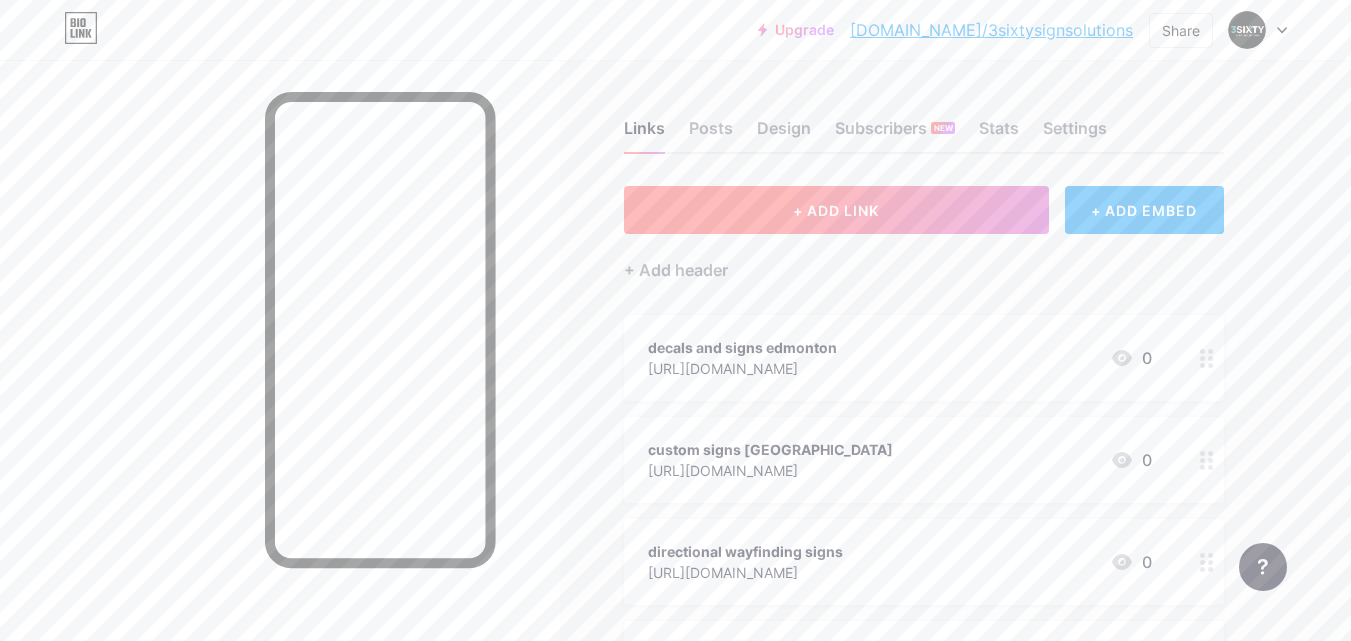 click on "+ ADD LINK" at bounding box center [836, 210] 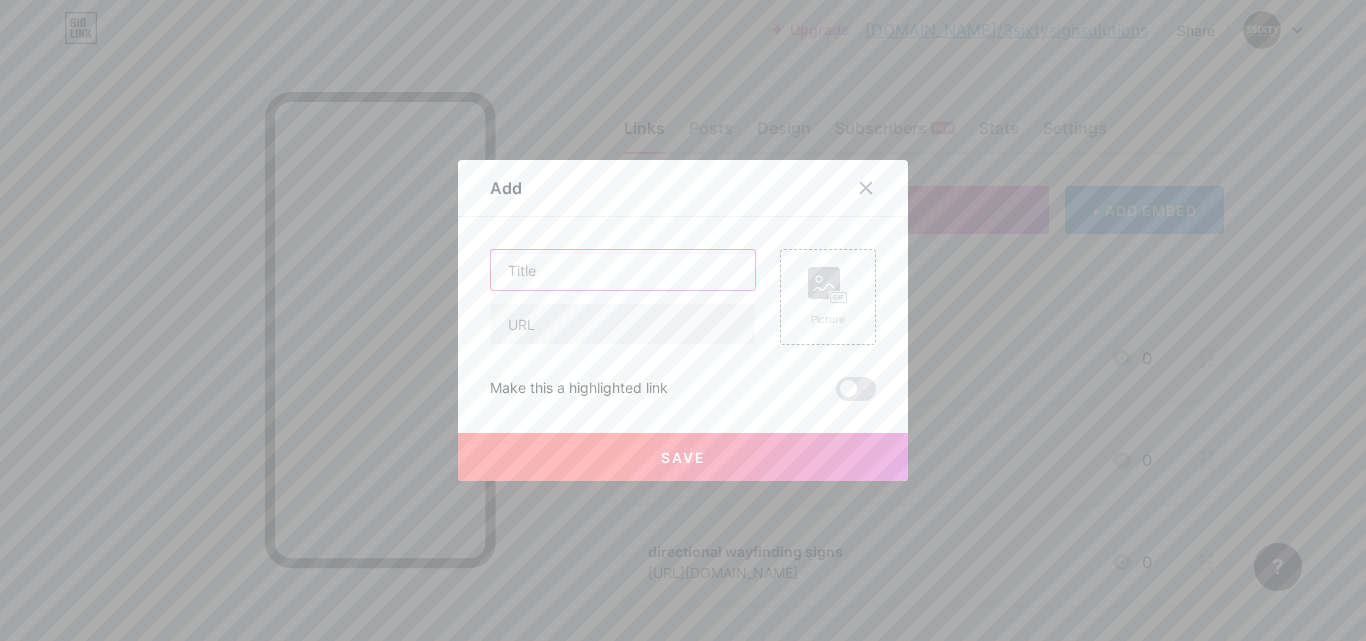 click at bounding box center (623, 270) 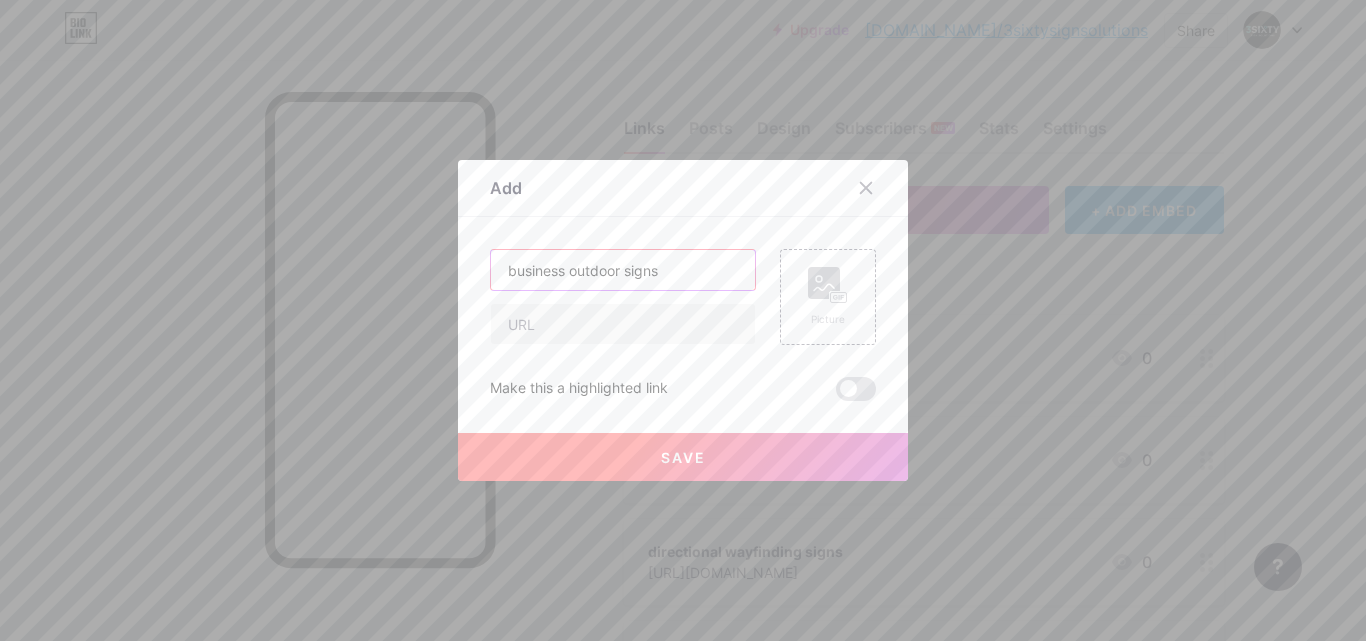 type on "business outdoor signs" 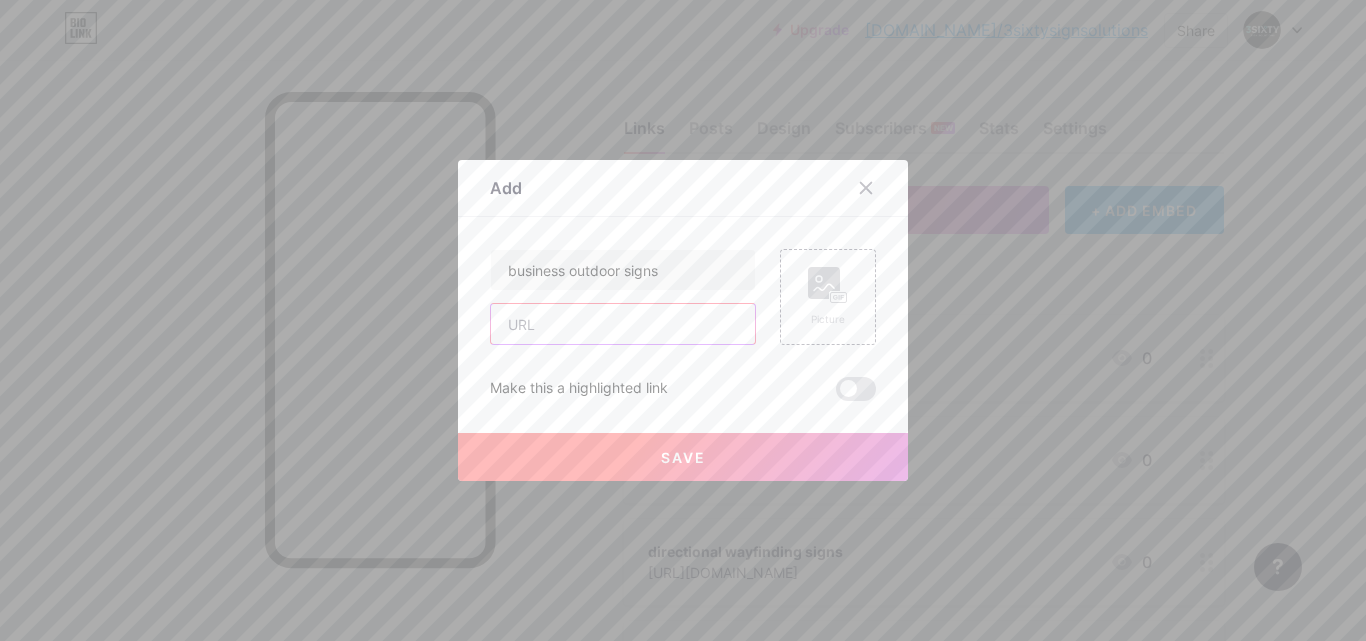 paste on "[URL][DOMAIN_NAME]" 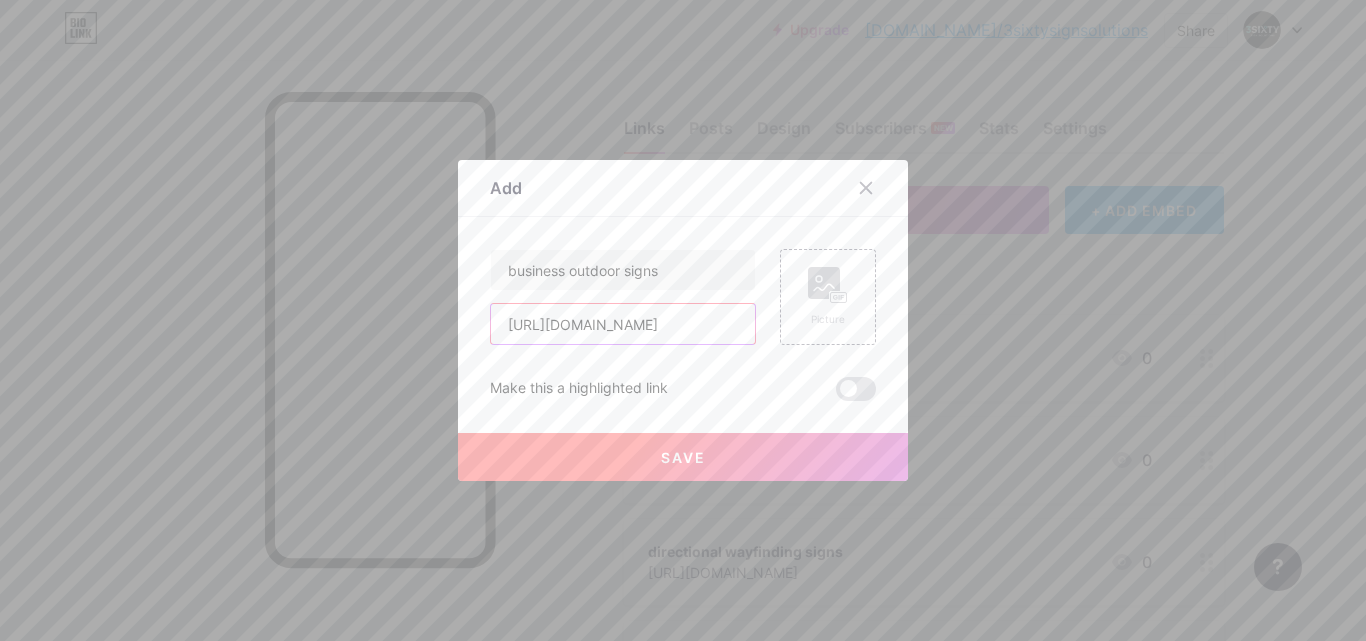 scroll, scrollTop: 0, scrollLeft: 237, axis: horizontal 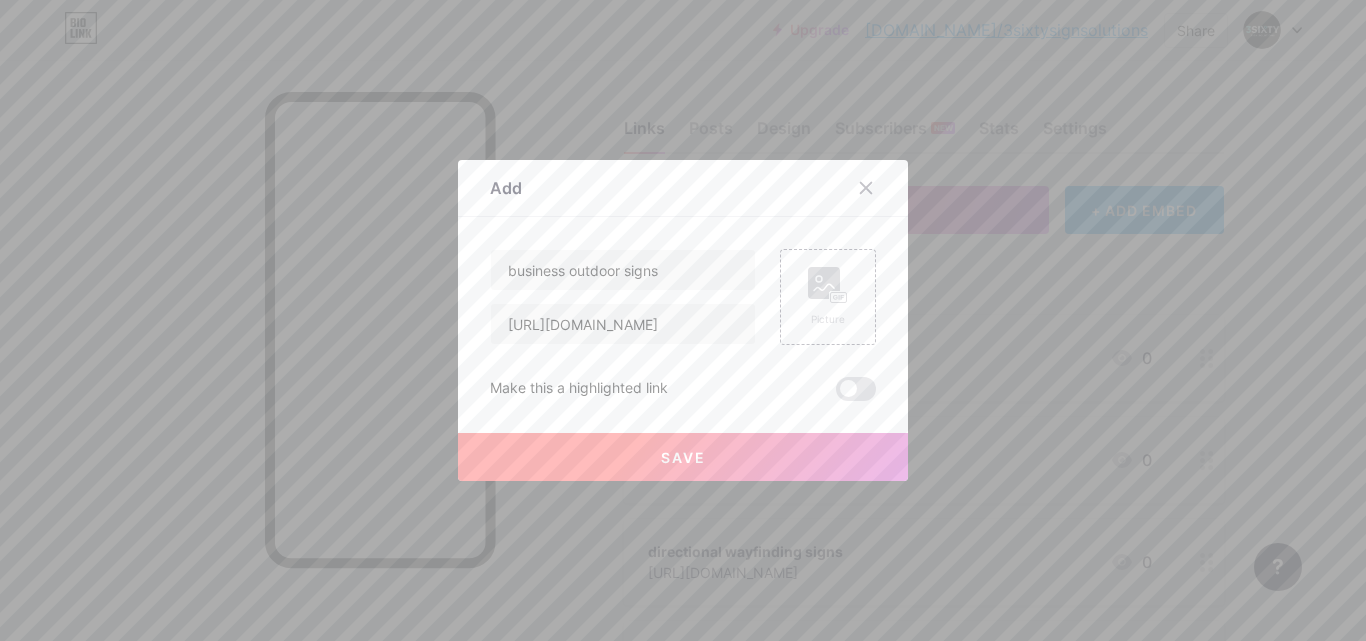 click on "Save" at bounding box center (683, 457) 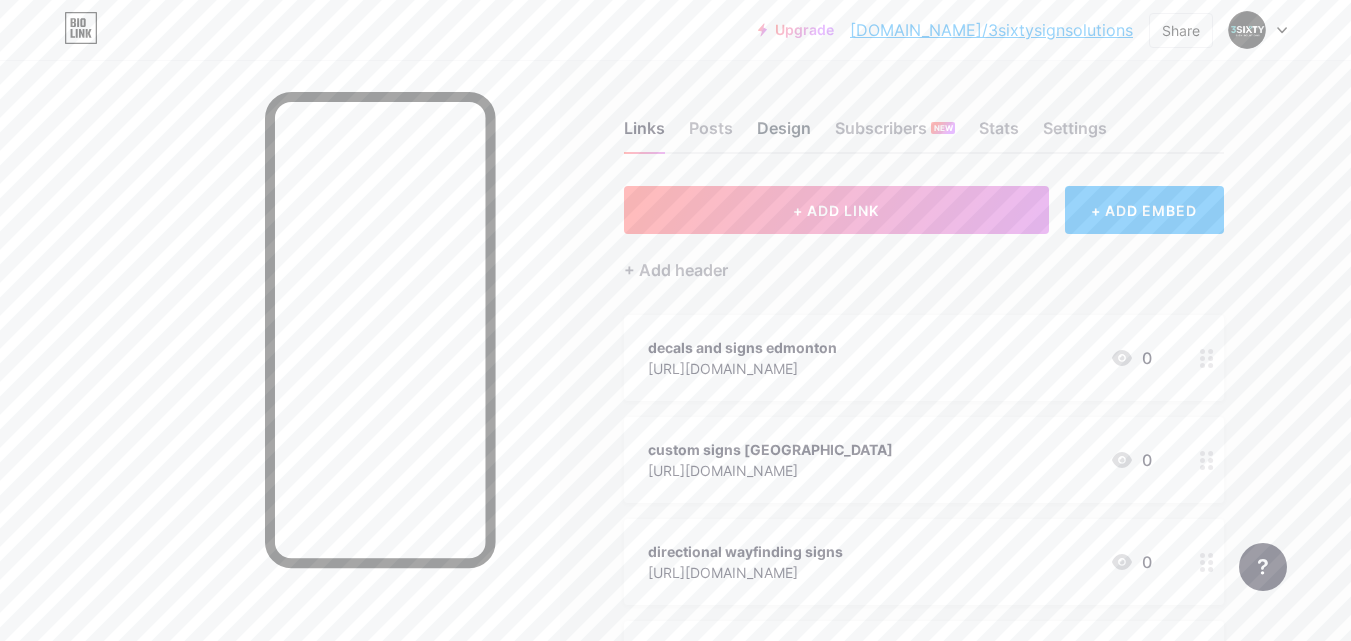 click on "Design" at bounding box center [784, 134] 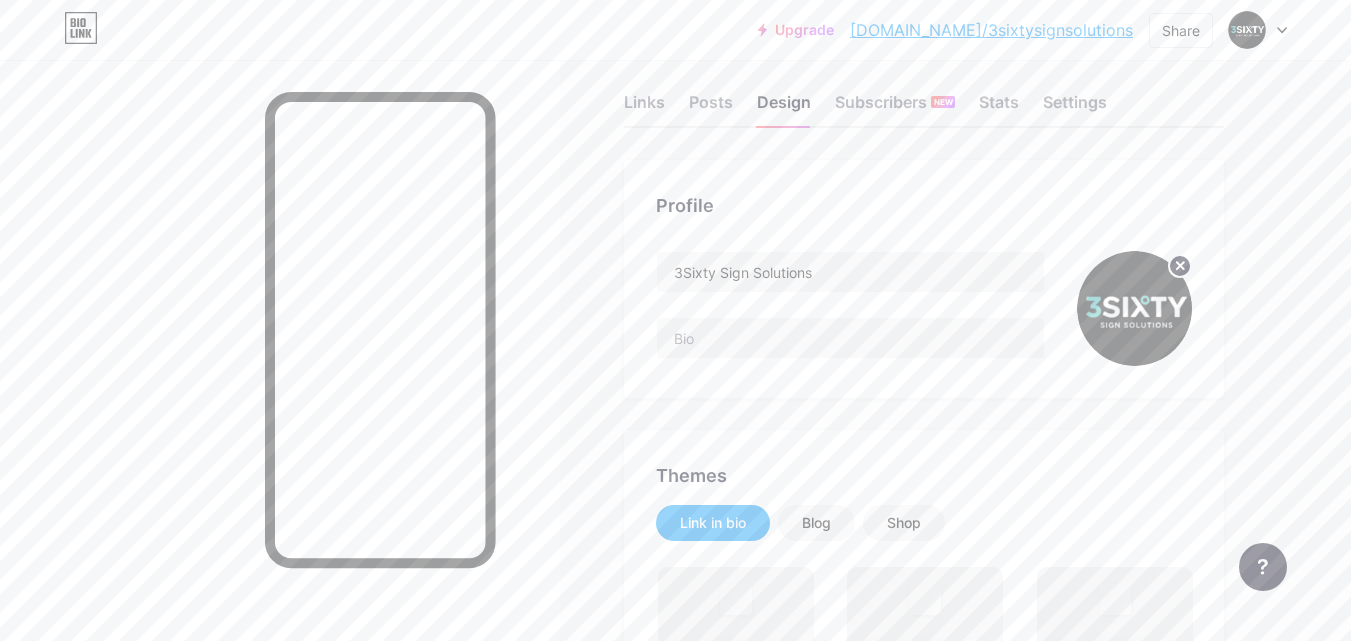 scroll, scrollTop: 0, scrollLeft: 0, axis: both 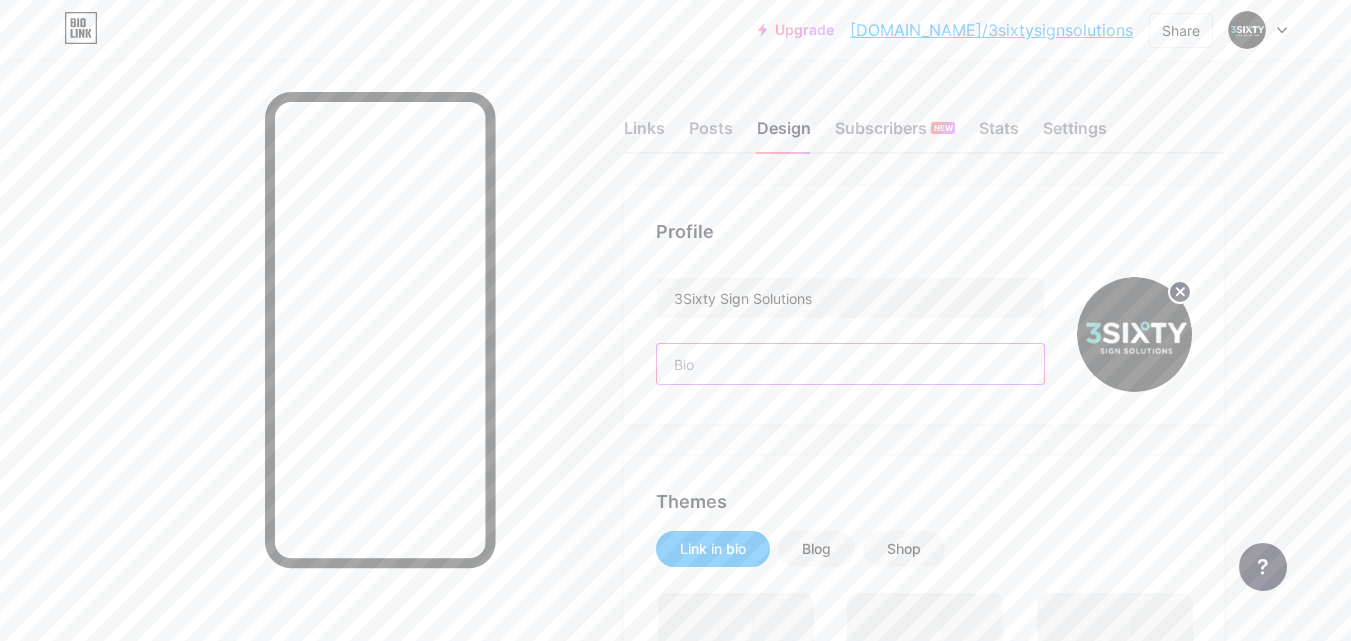 click at bounding box center (850, 364) 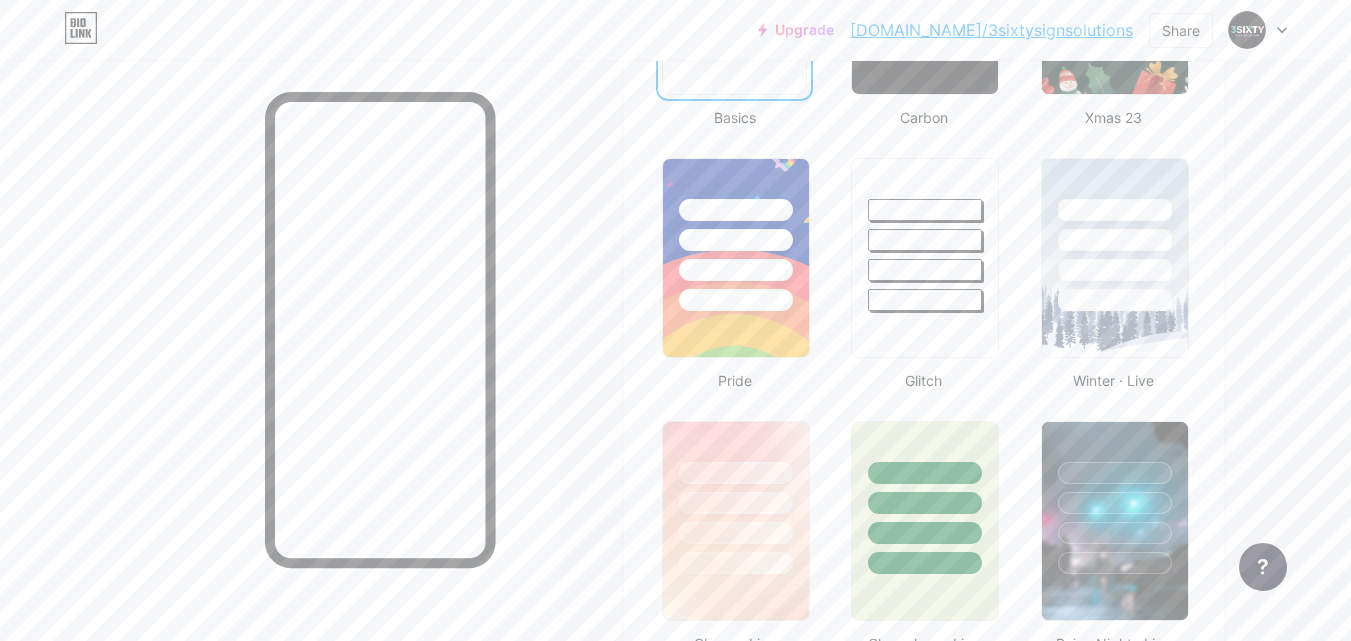scroll, scrollTop: 700, scrollLeft: 0, axis: vertical 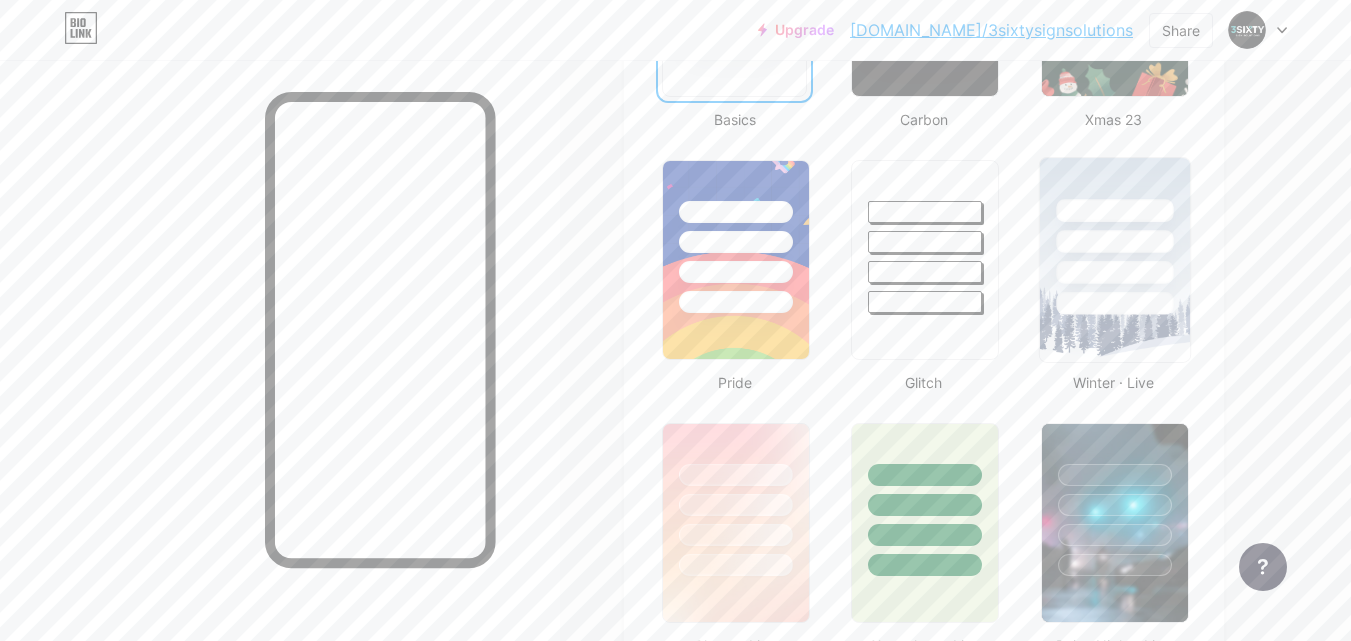 click at bounding box center [1114, 272] 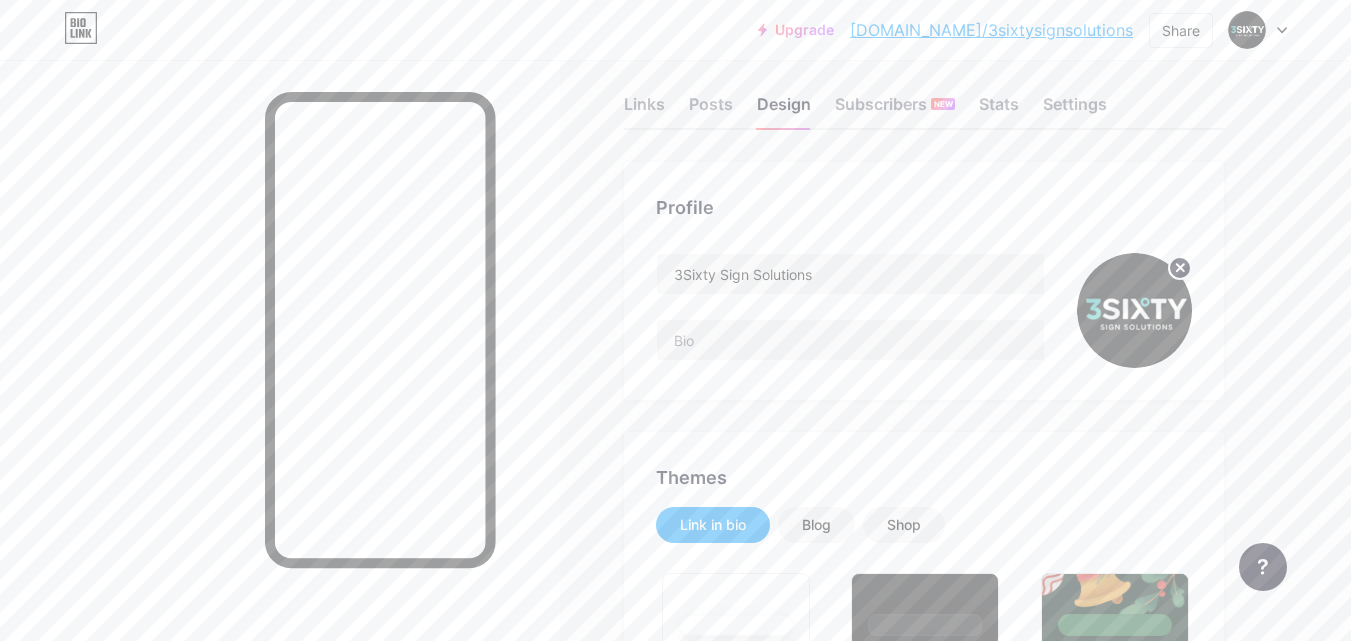 scroll, scrollTop: 0, scrollLeft: 0, axis: both 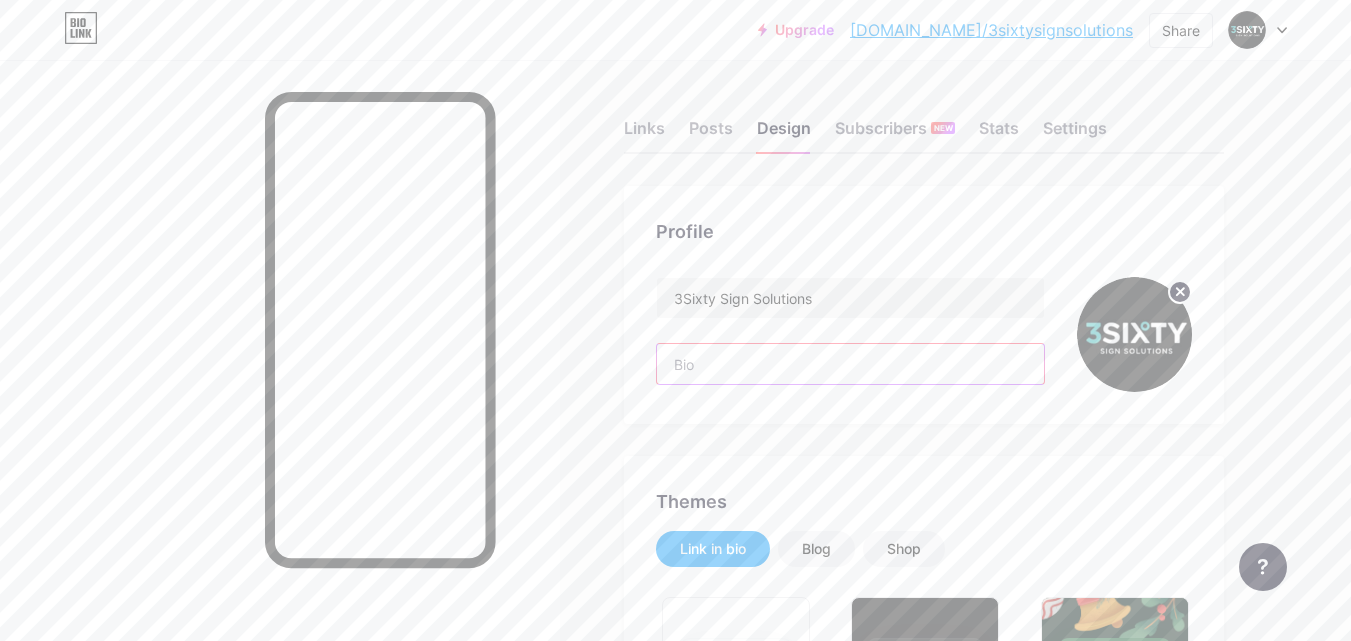 click at bounding box center [850, 364] 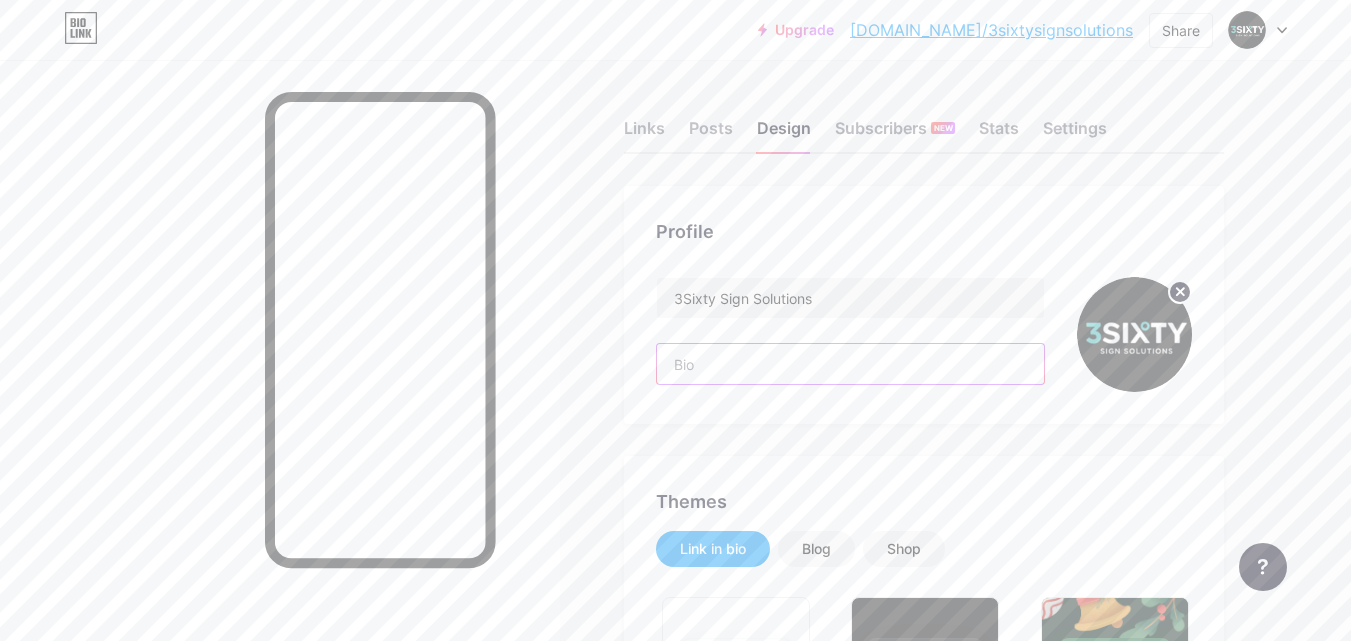 paste on "3Sixty Sign Solutions is a family owned business whose core values are Integrity, Responsive, Conscientious, Responsibility and Friendliness with the overall goal to building long lasting relationships with our clients" 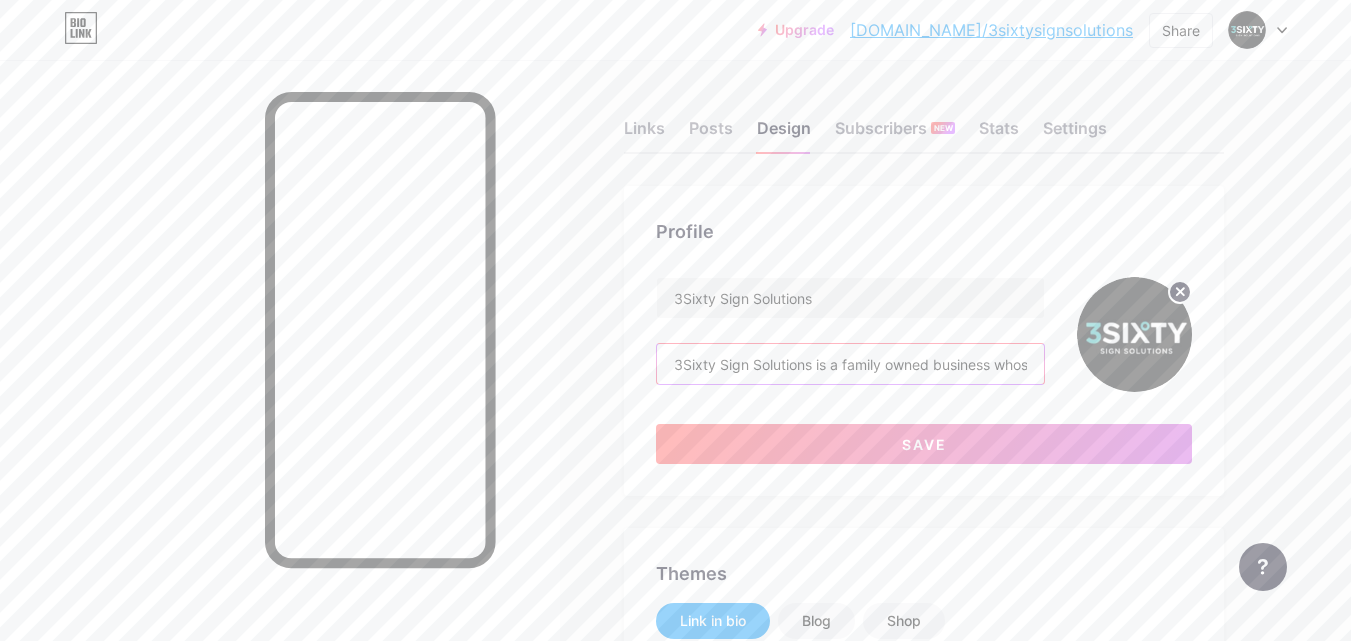 scroll, scrollTop: 0, scrollLeft: 1057, axis: horizontal 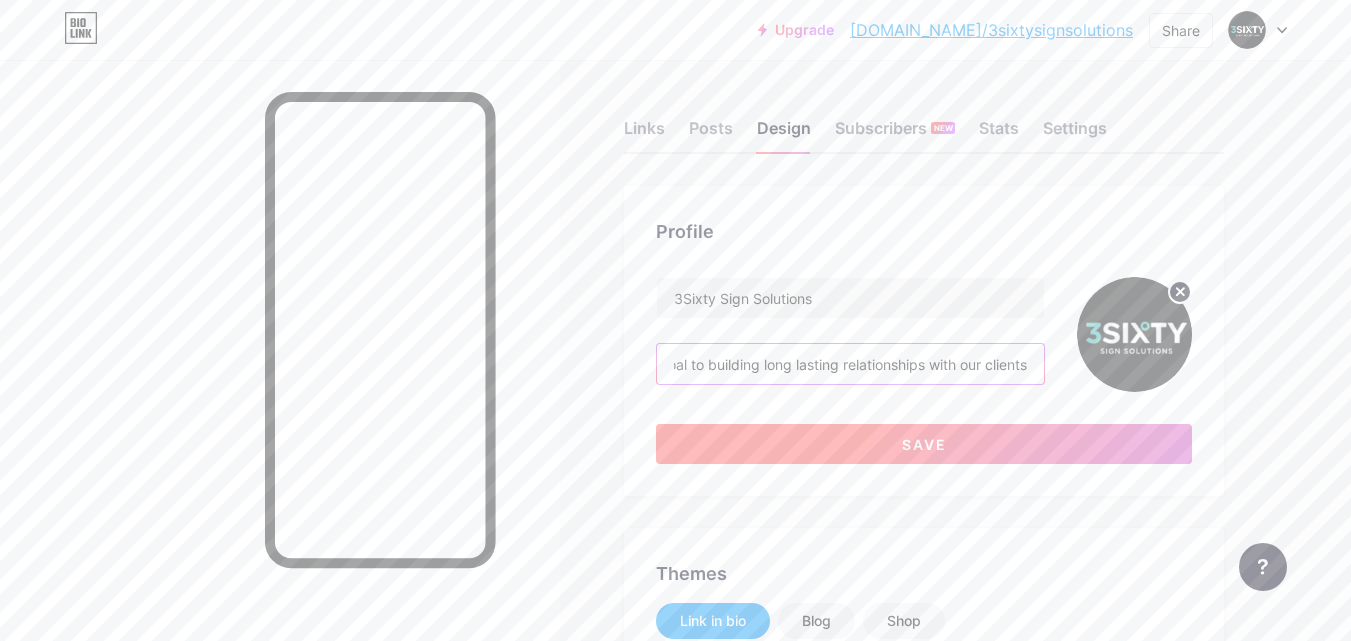 type on "3Sixty Sign Solutions is a family owned business whose core values are Integrity, Responsive, Conscientious, Responsibility and Friendliness with the overall goal to building long lasting relationships with our clients" 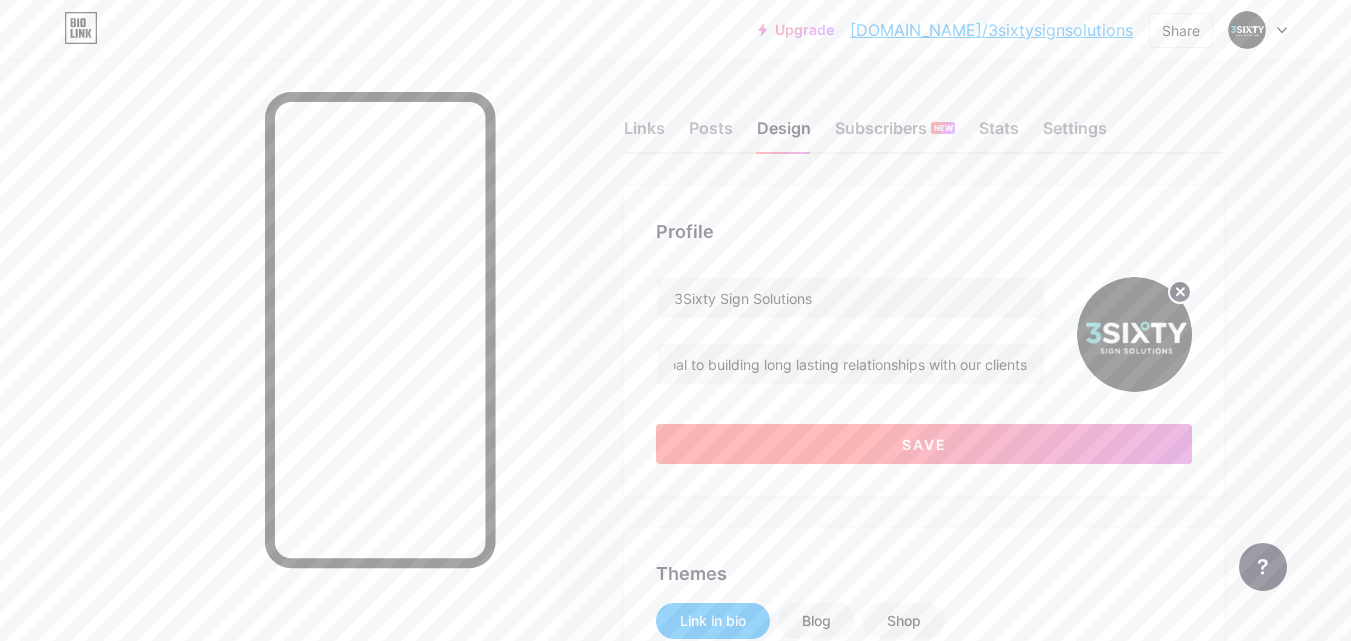 click on "Save" at bounding box center [924, 444] 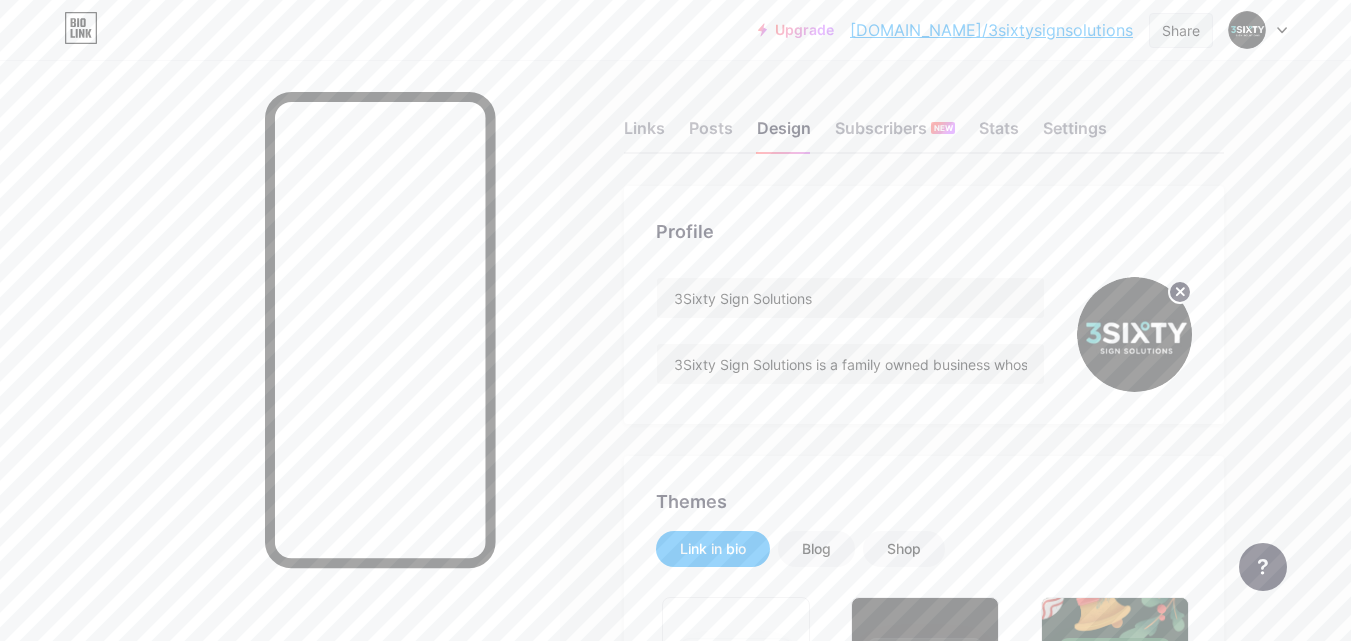click on "Share" at bounding box center [1181, 30] 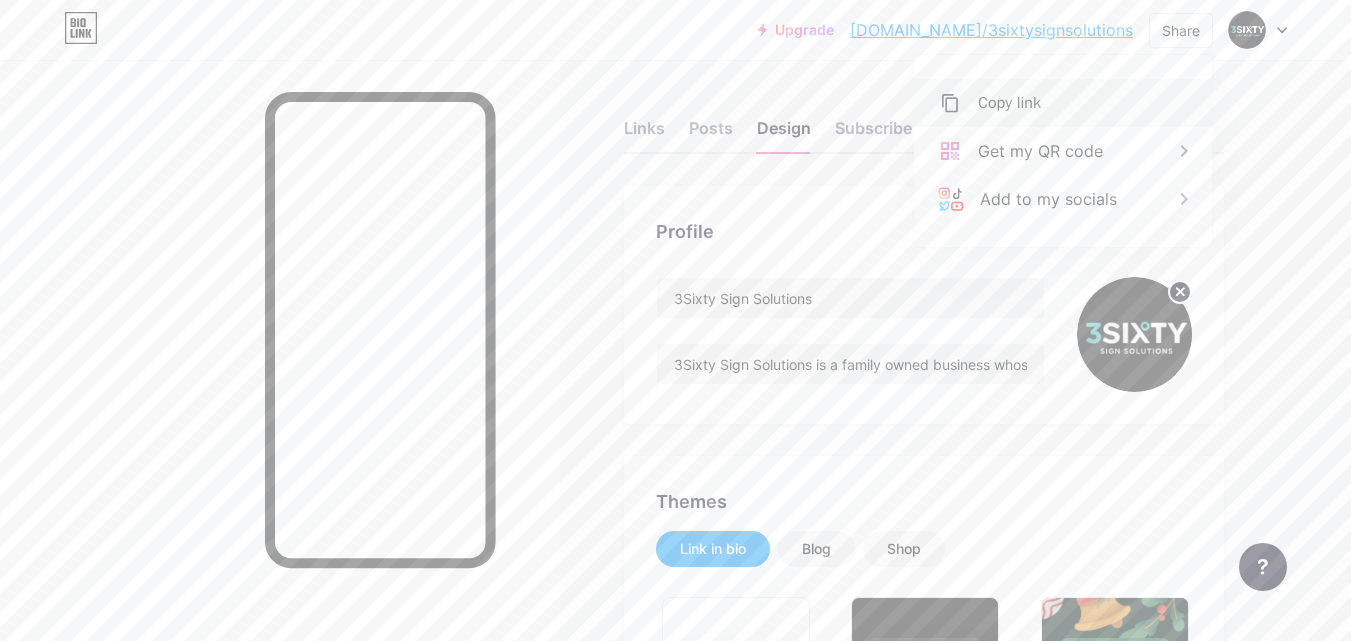 click on "Copy link" at bounding box center [1009, 103] 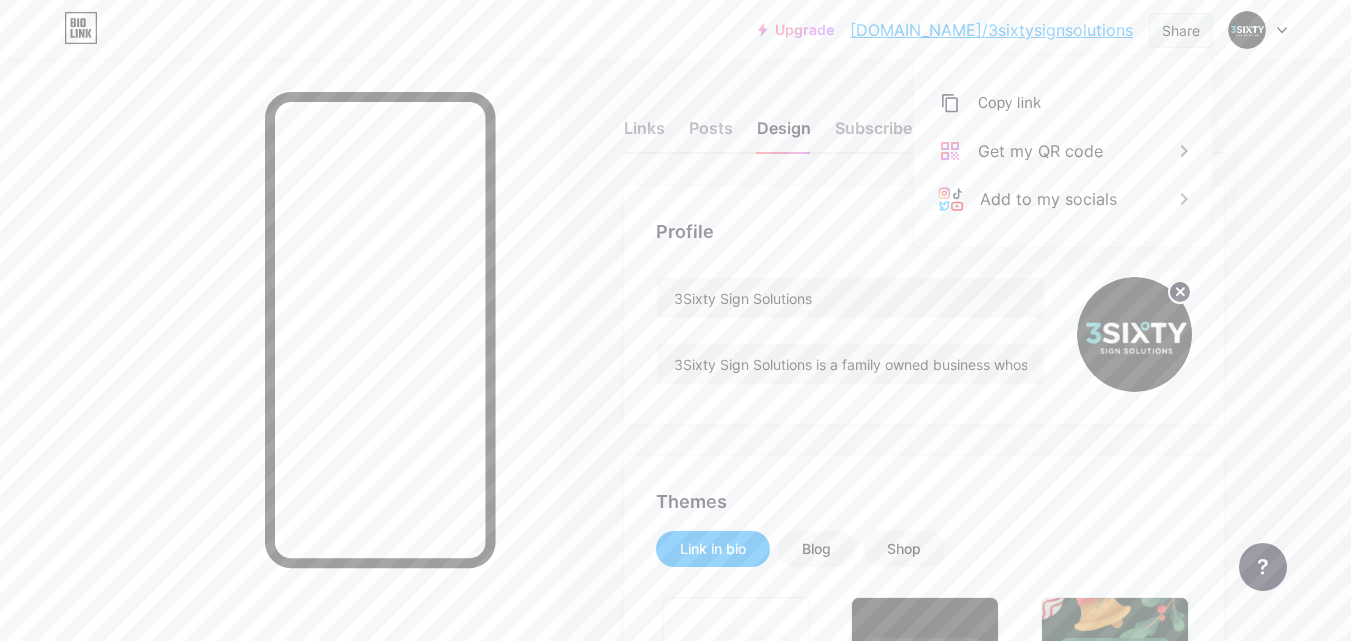 click on "Share" at bounding box center (1181, 30) 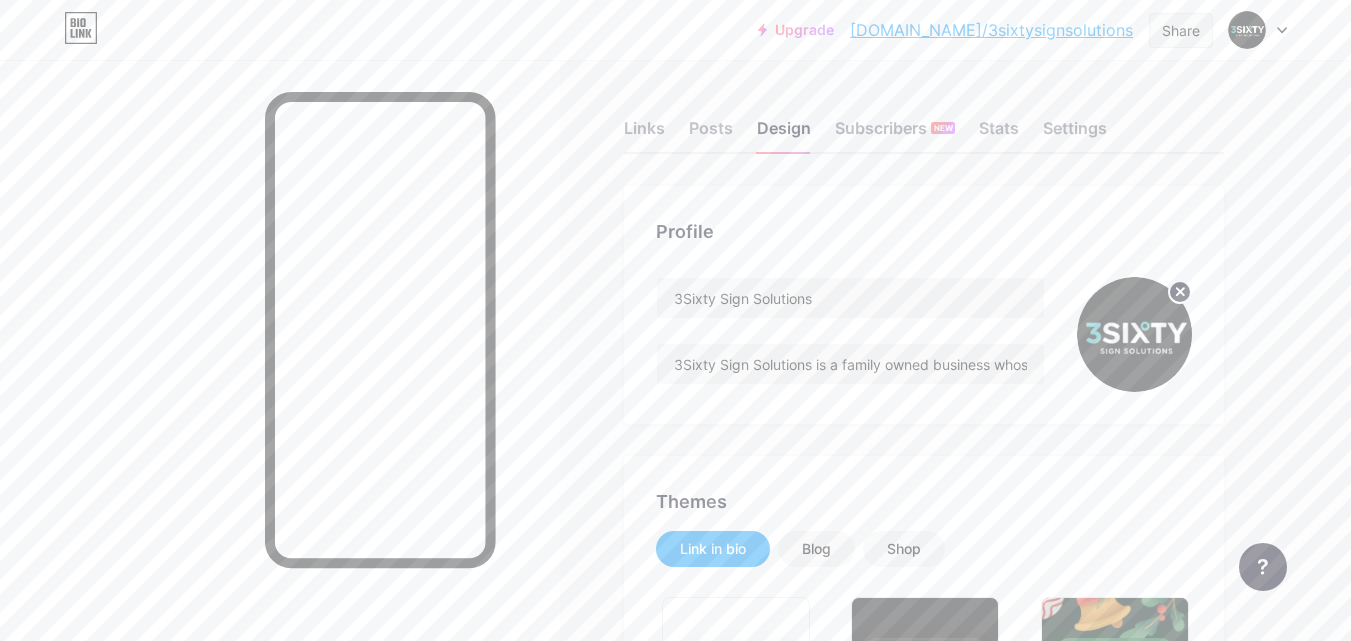 click on "Share" at bounding box center (1181, 30) 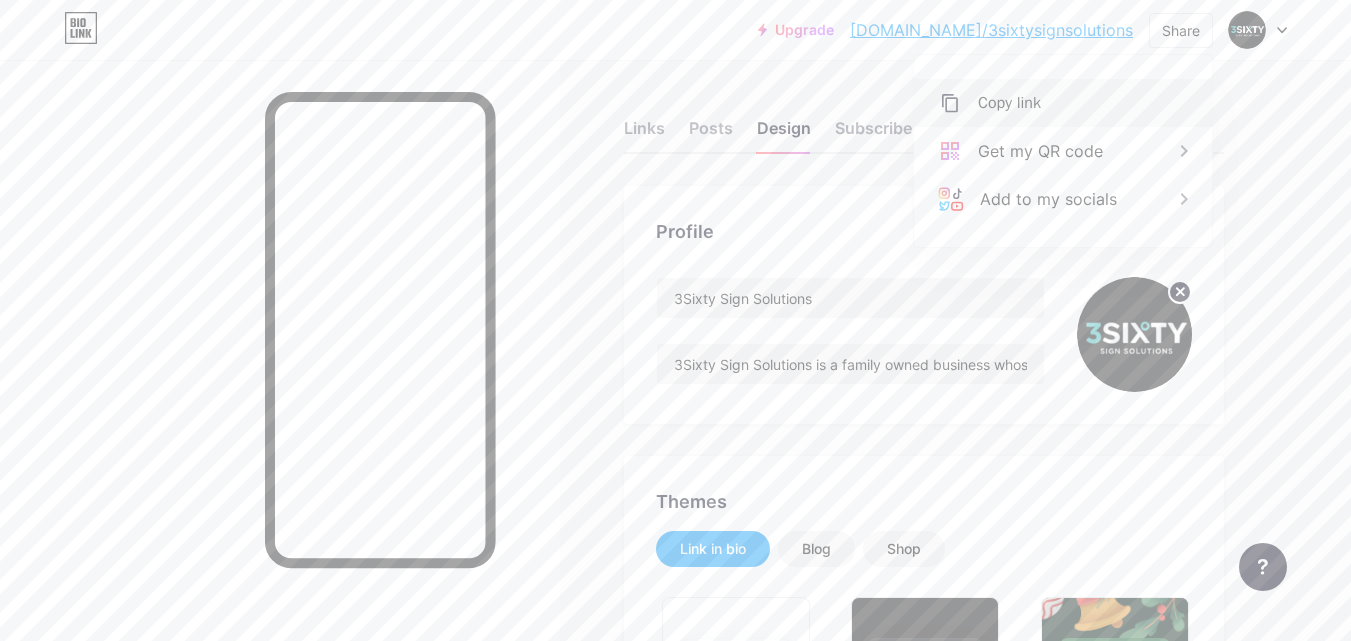 click on "Copy link" at bounding box center (1009, 103) 